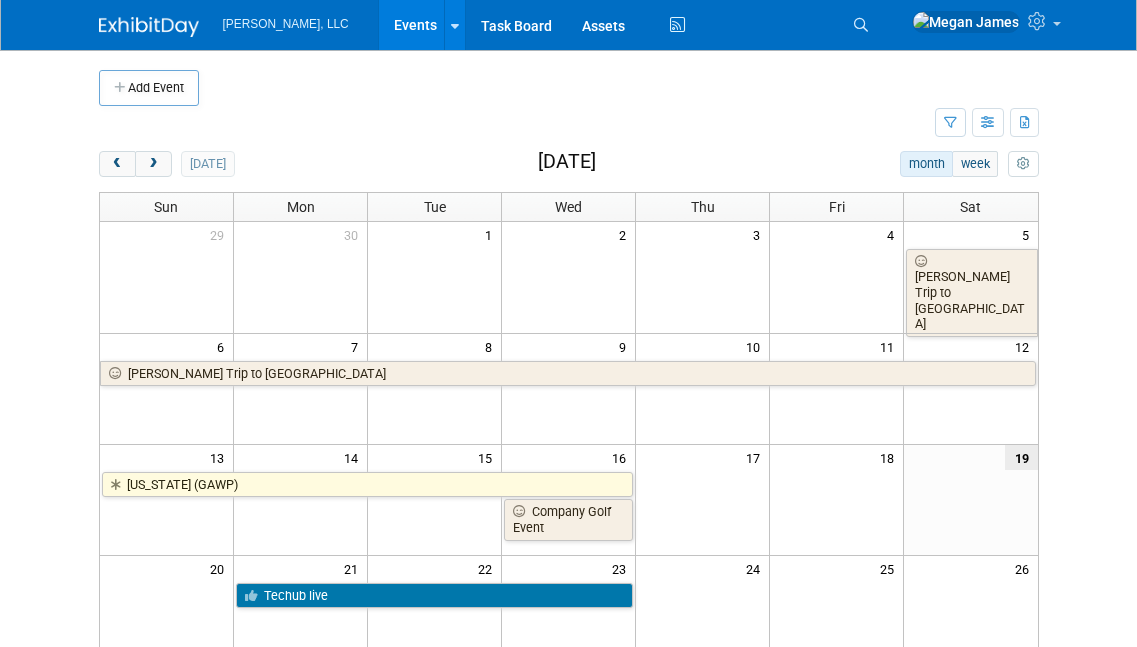 scroll, scrollTop: 0, scrollLeft: 0, axis: both 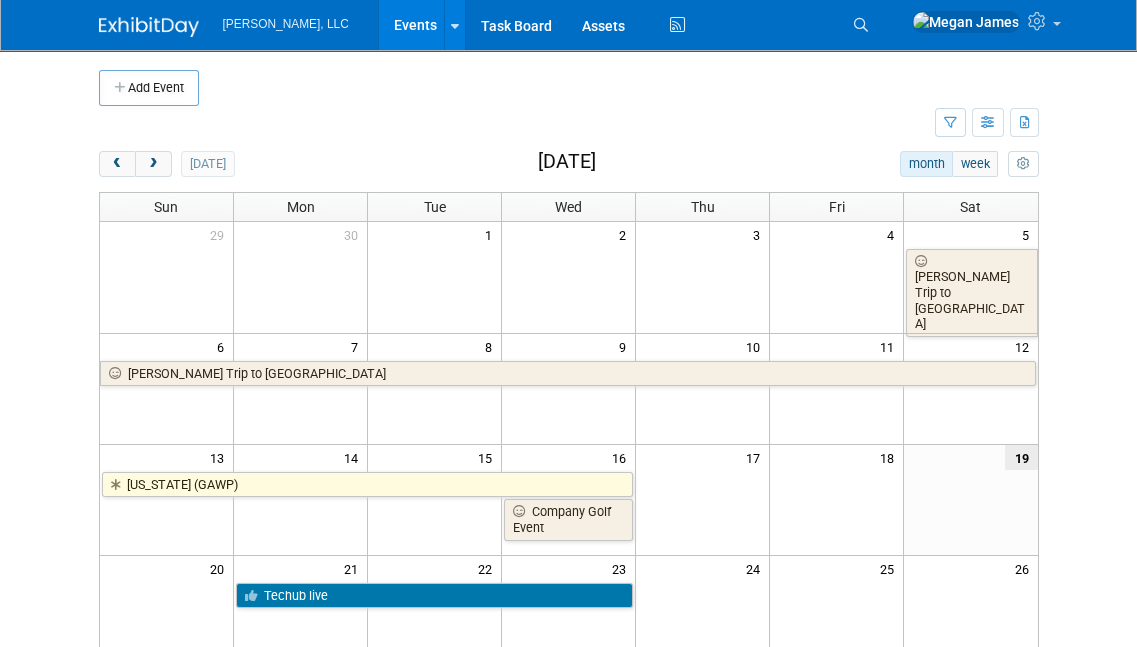 click at bounding box center (153, 164) 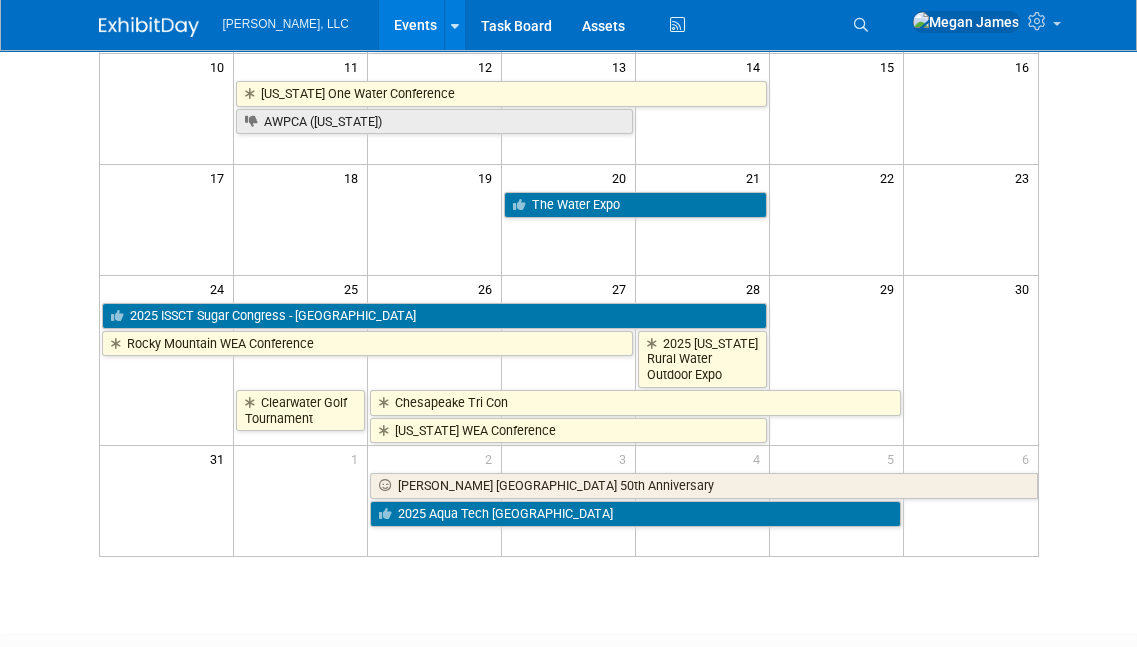 scroll, scrollTop: 545, scrollLeft: 0, axis: vertical 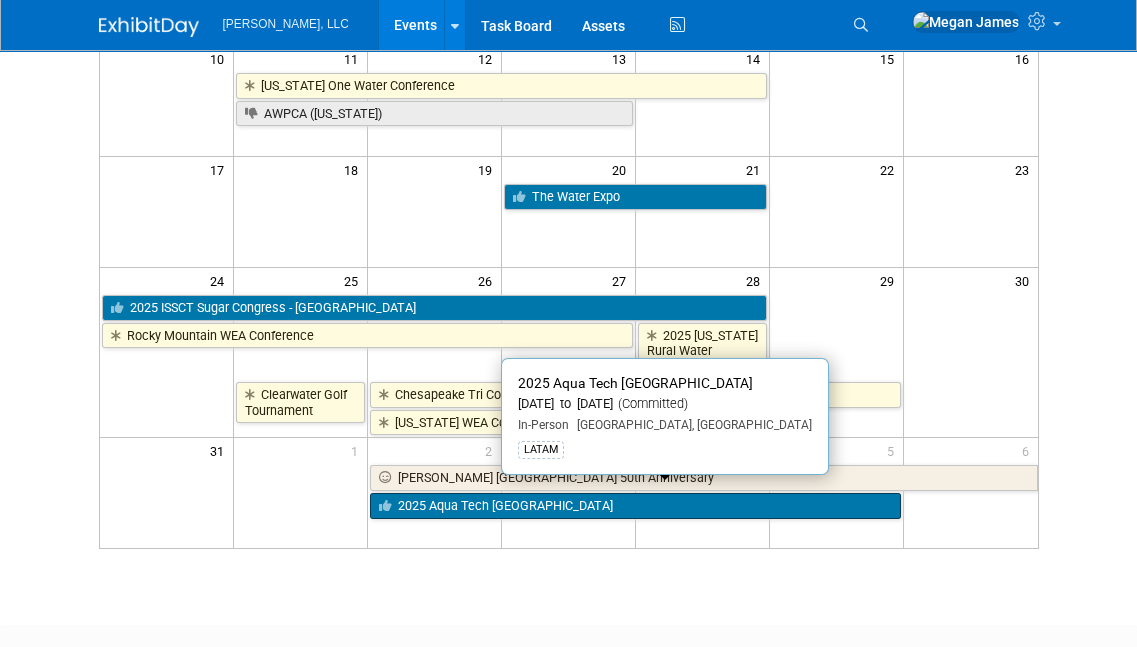 click on "2025 Aqua Tech [GEOGRAPHIC_DATA]" at bounding box center [635, 506] 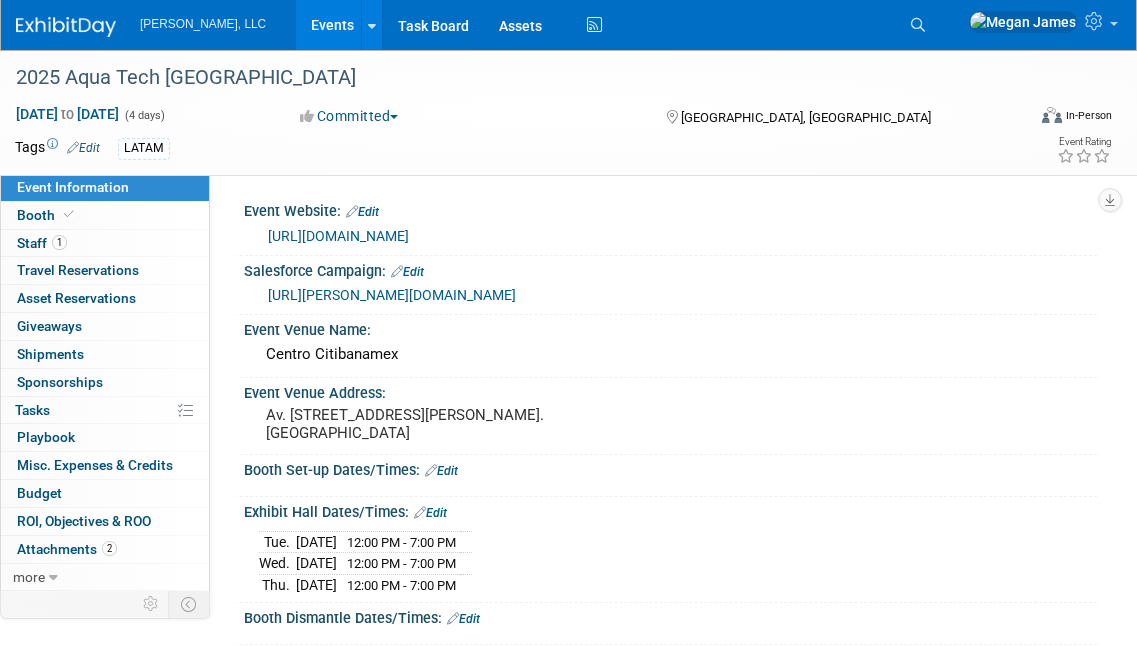 select on "Municipal" 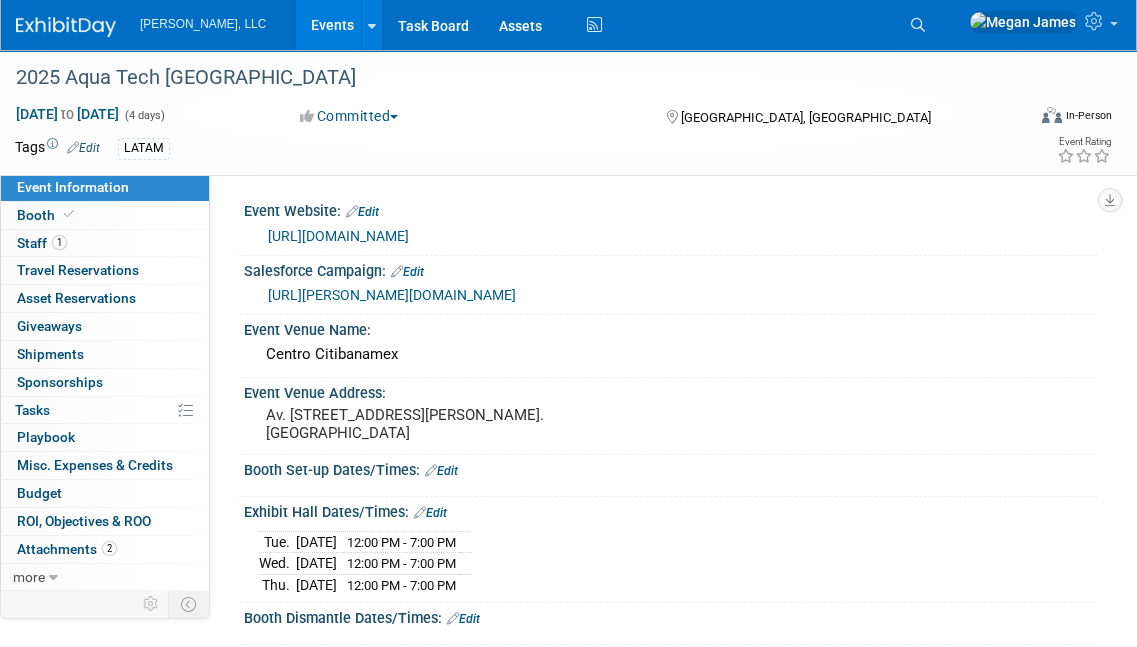 scroll, scrollTop: 0, scrollLeft: 0, axis: both 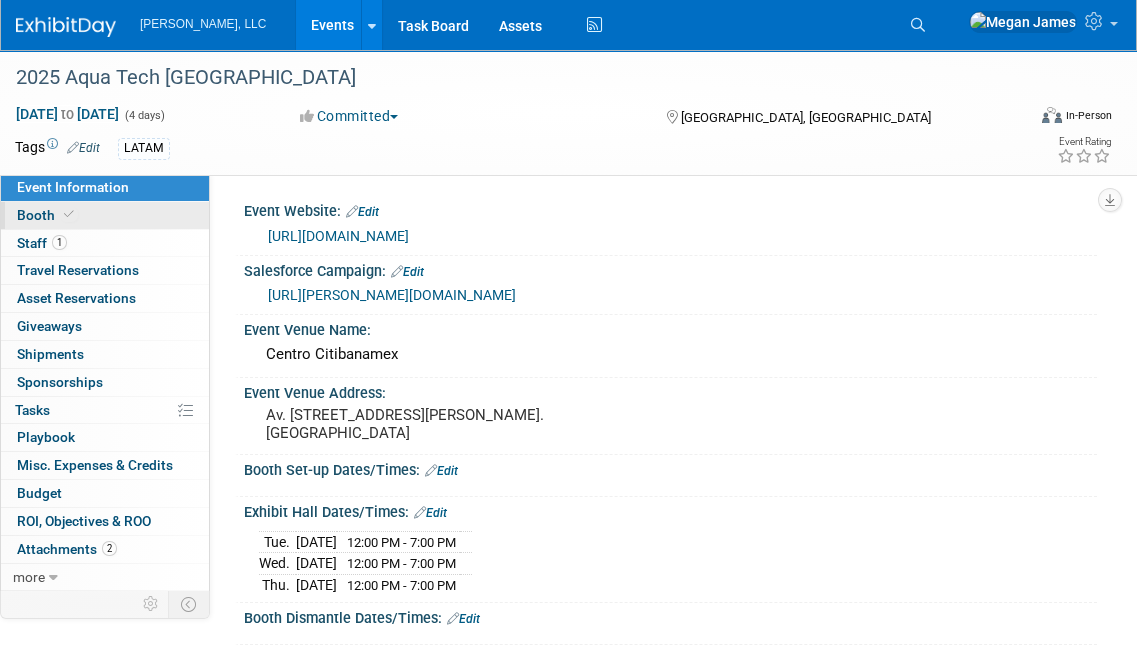 click on "Booth" at bounding box center [105, 215] 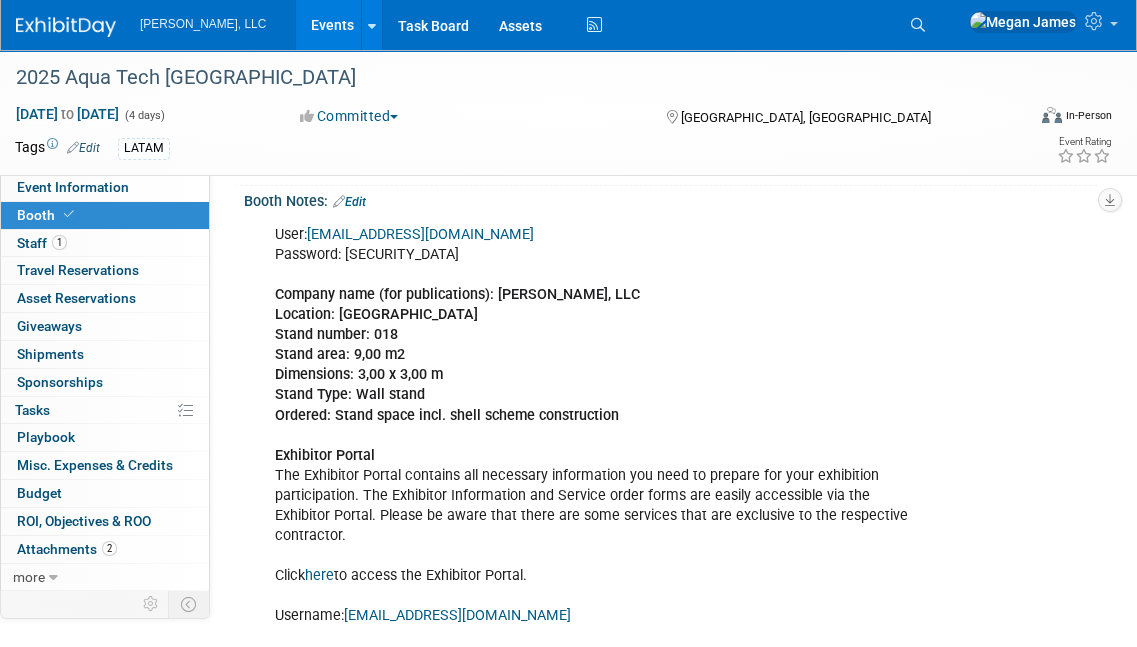 scroll, scrollTop: 181, scrollLeft: 0, axis: vertical 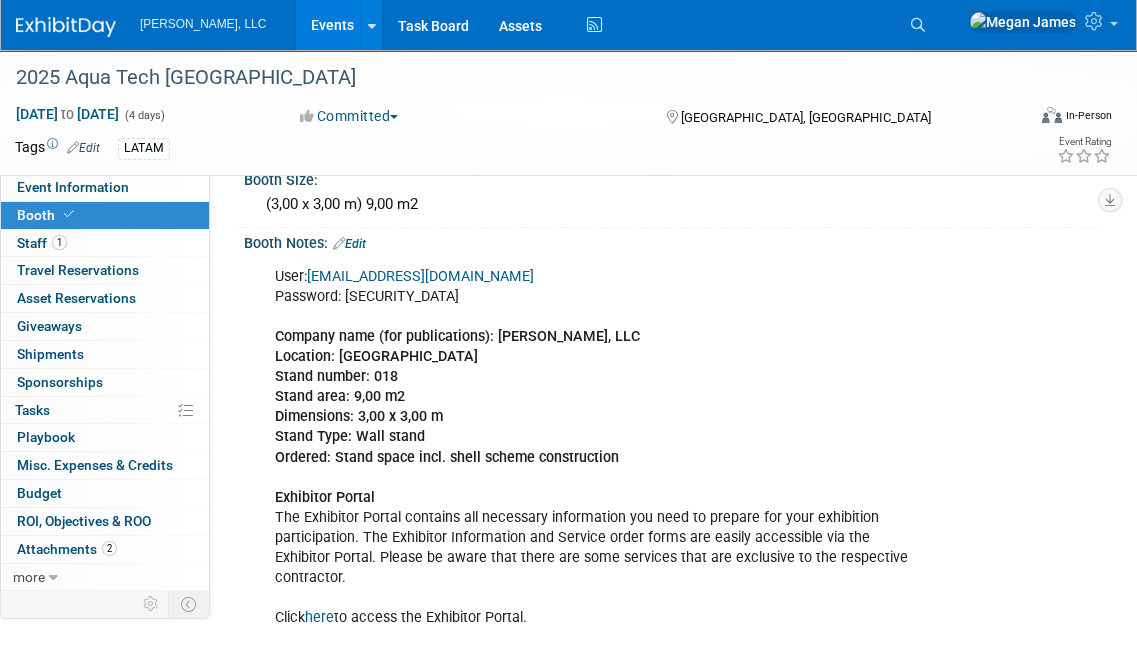 click on "Edit" at bounding box center [349, 244] 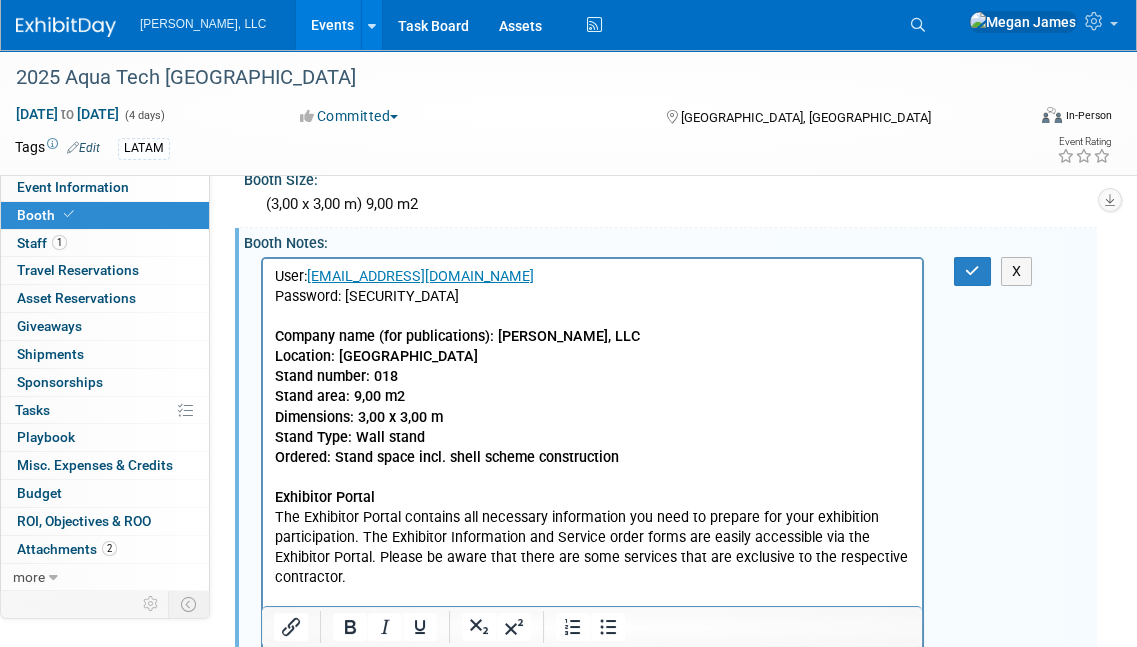 scroll, scrollTop: 0, scrollLeft: 0, axis: both 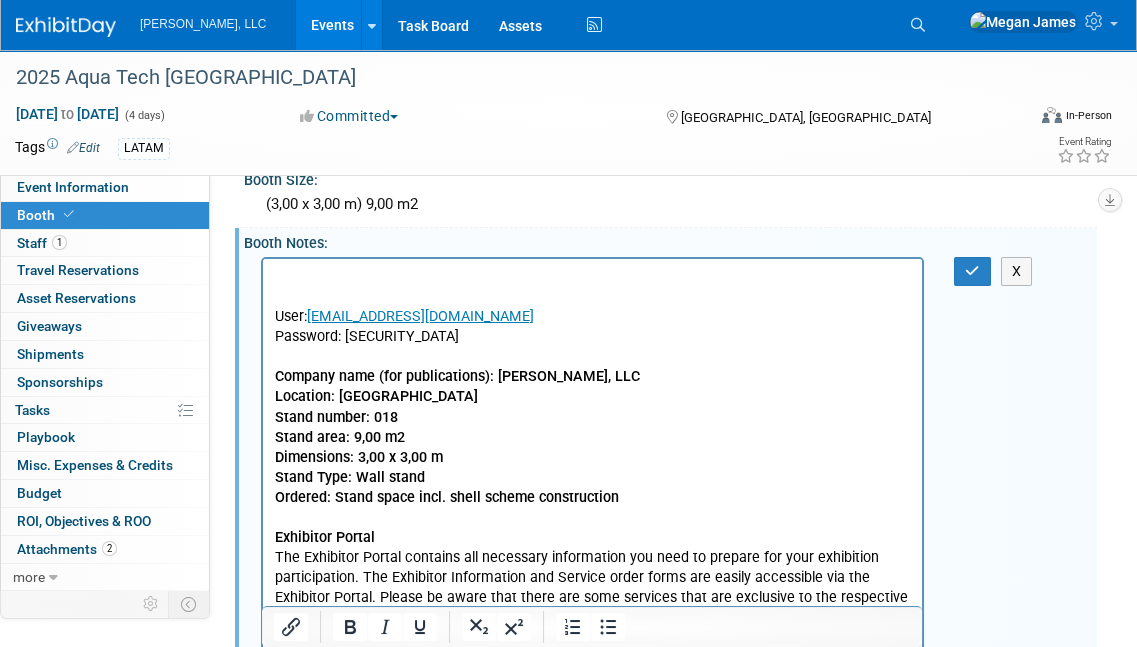 type 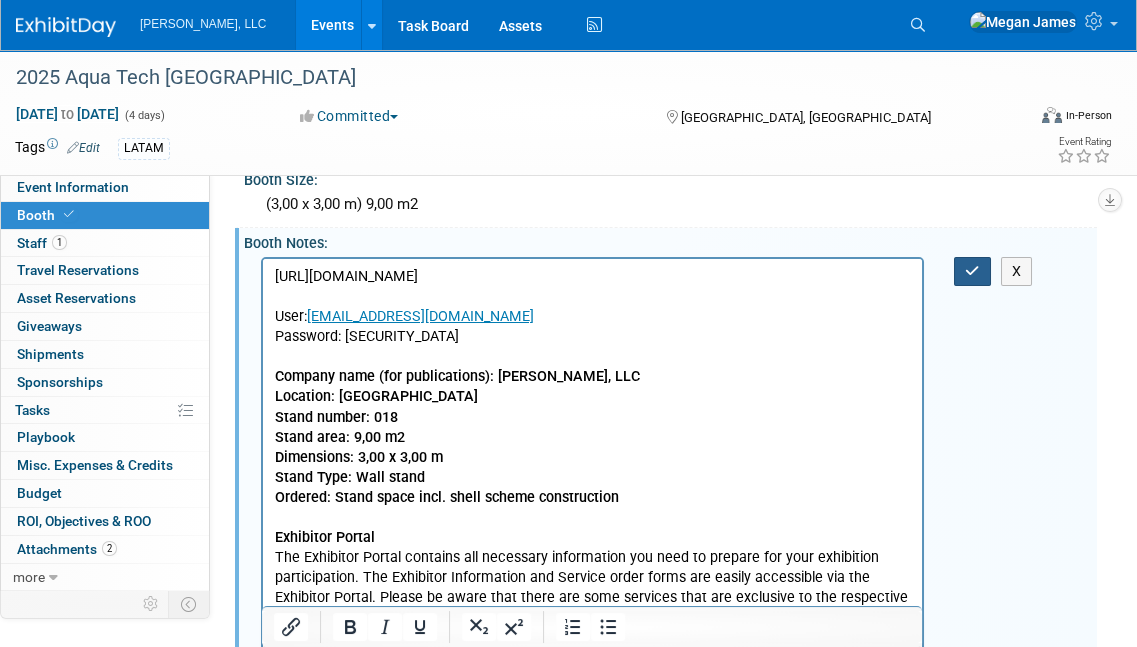 click at bounding box center [972, 271] 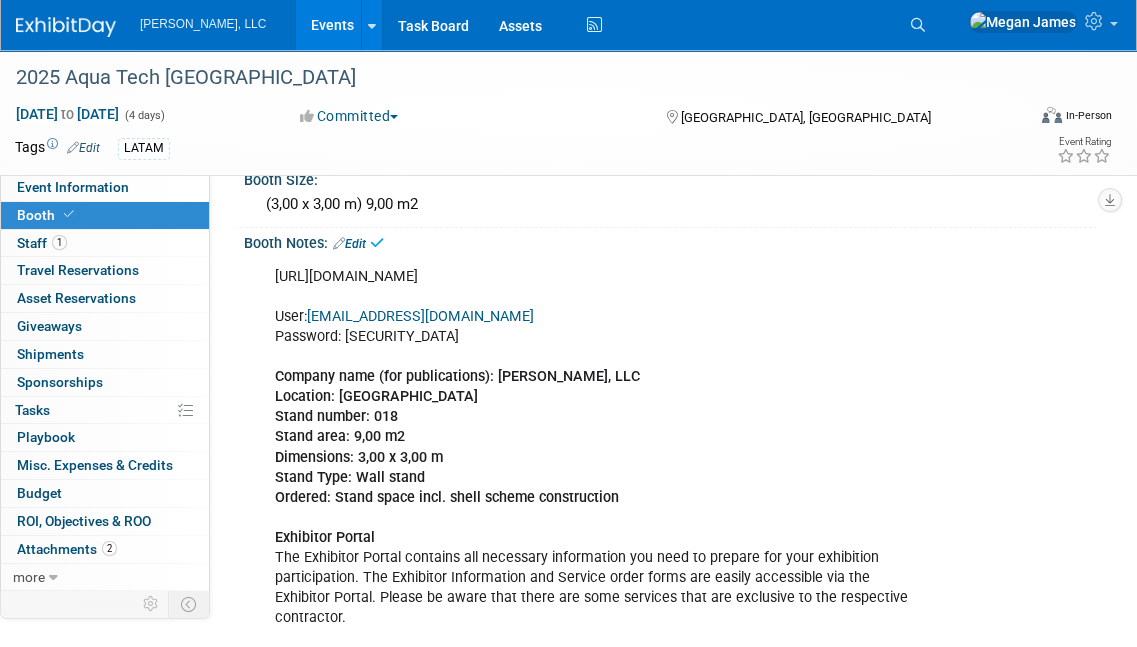 click on "https://ep.rai.amsterdam/aquatechmexico User:  mja@boergerllc.com Password: MXPCN4D17 Company name (for publications): Boerger, LLC Location: Centro Citibanamex Stand number: 018 Stand area: 9,00 m2 Dimensions: 3,00 x 3,00 m Stand Type: Wall stand Ordered: Stand space incl. shell scheme construction Exhibitor Portal The Exhibitor Portal contains all necessary information you need to prepare for your exhibition participation. The Exhibitor Information and Service order forms are easily accessible via the Exhibitor Portal. Please be aware that there are some services that are exclusive to the respective contractor.  Click  here  to access the Exhibitor Portal.  Username:  mja@boergerllc.com Click  here  to access the Exhibitor Portal 'how to login'. ivana.balcazar@informa.com ." at bounding box center [592, 558] 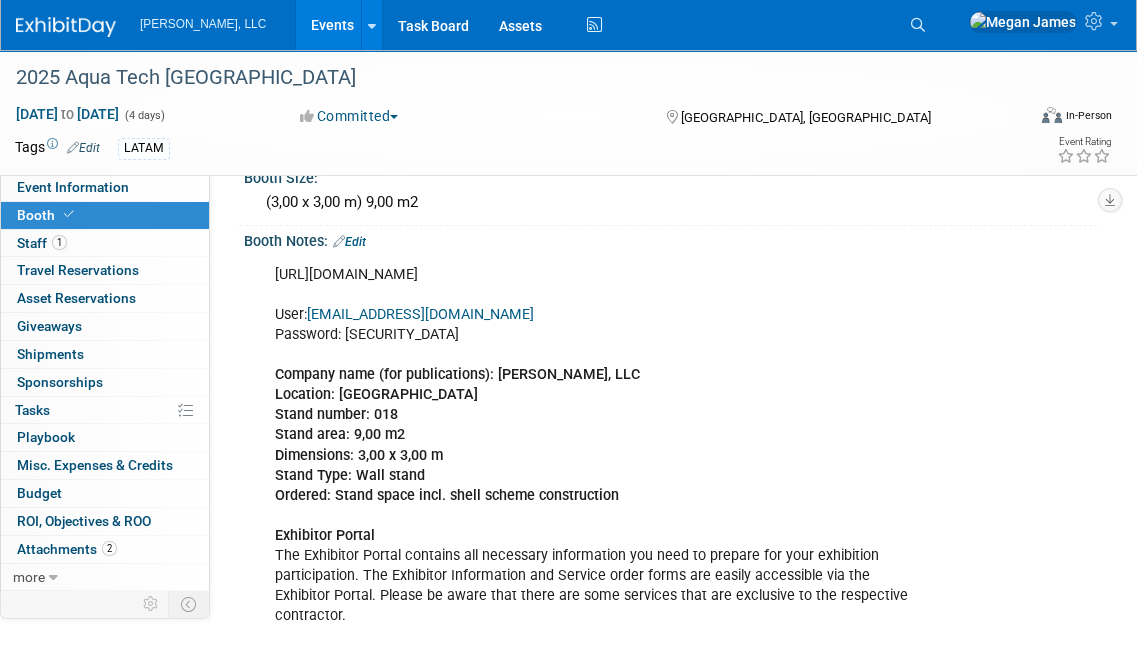 scroll, scrollTop: 181, scrollLeft: 0, axis: vertical 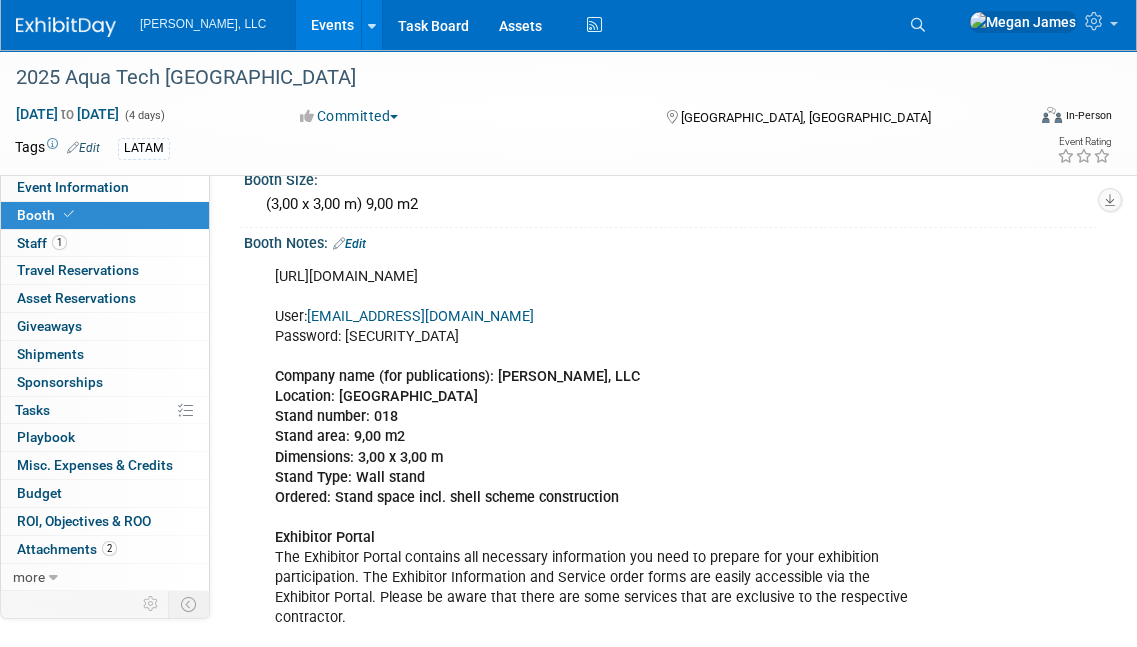 click on "https://ep.rai.amsterdam/aquatechmexico User:  mja@boergerllc.com Password: MXPCN4D17 Company name (for publications): Boerger, LLC Location: Centro Citibanamex Stand number: 018 Stand area: 9,00 m2 Dimensions: 3,00 x 3,00 m Stand Type: Wall stand Ordered: Stand space incl. shell scheme construction Exhibitor Portal The Exhibitor Portal contains all necessary information you need to prepare for your exhibition participation. The Exhibitor Information and Service order forms are easily accessible via the Exhibitor Portal. Please be aware that there are some services that are exclusive to the respective contractor.  Click  here  to access the Exhibitor Portal.  Username:  mja@boergerllc.com Click  here  to access the Exhibitor Portal 'how to login'. ivana.balcazar@informa.com ." at bounding box center [592, 558] 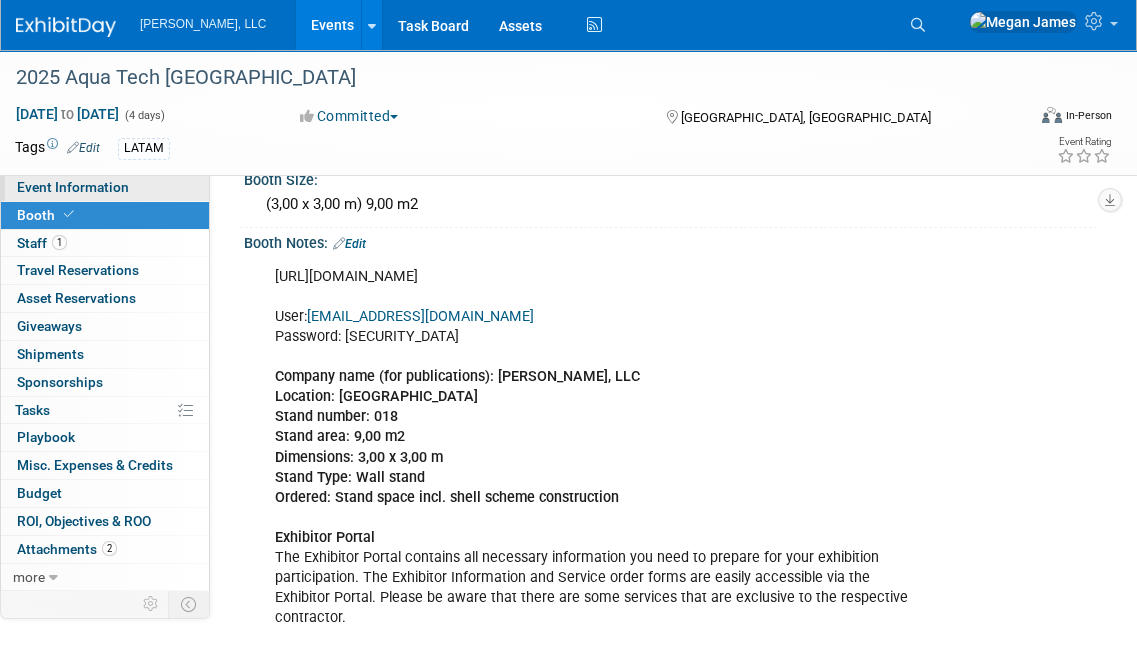 click on "Event Information" at bounding box center (105, 187) 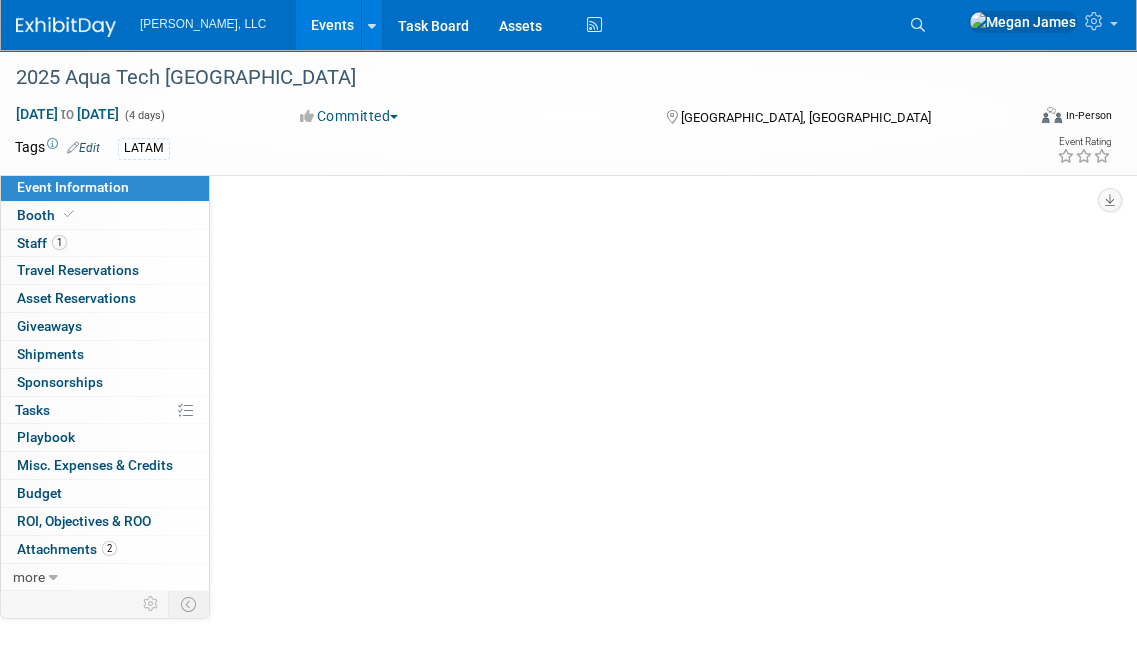 scroll, scrollTop: 0, scrollLeft: 0, axis: both 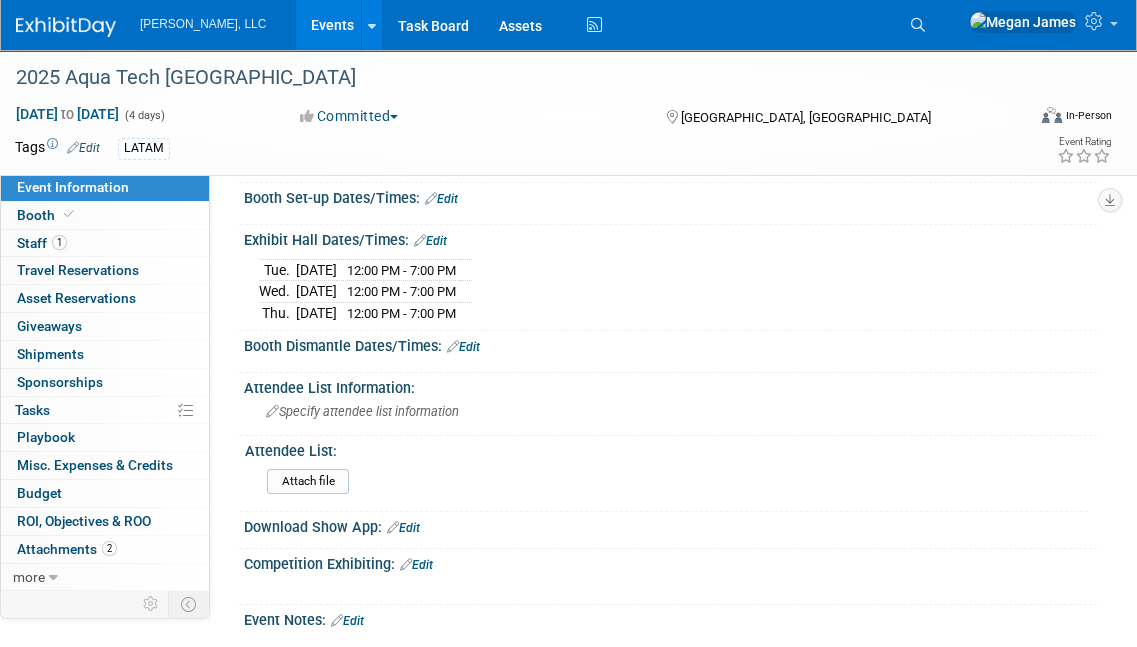 click on "Edit" at bounding box center [430, 241] 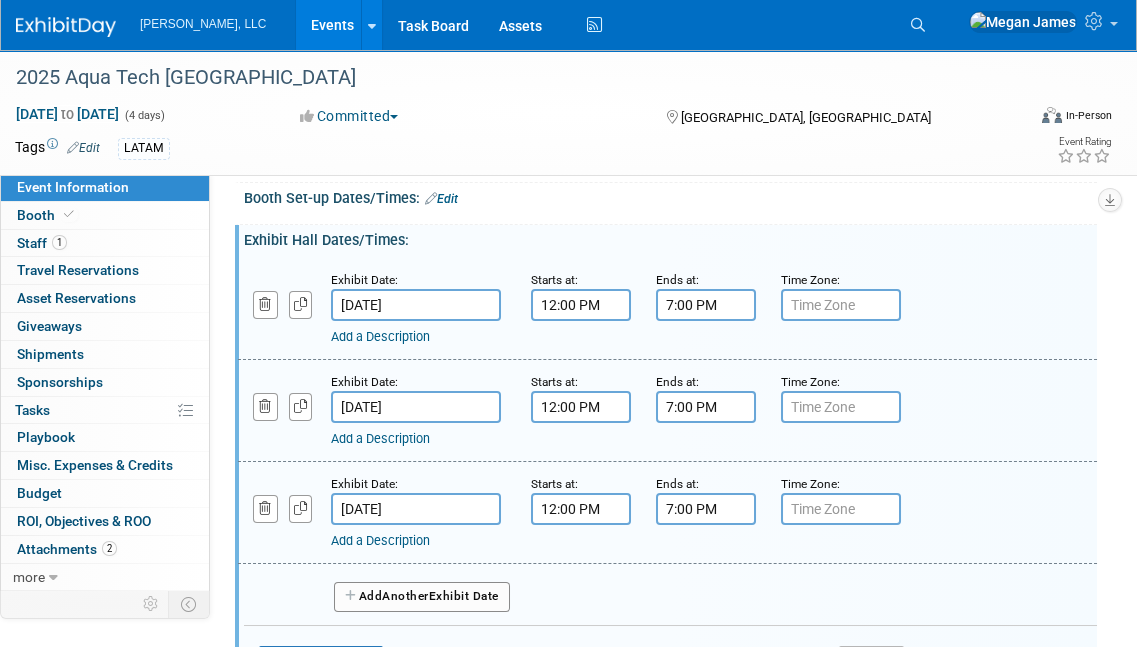 click on "12:00 PM" at bounding box center (581, 305) 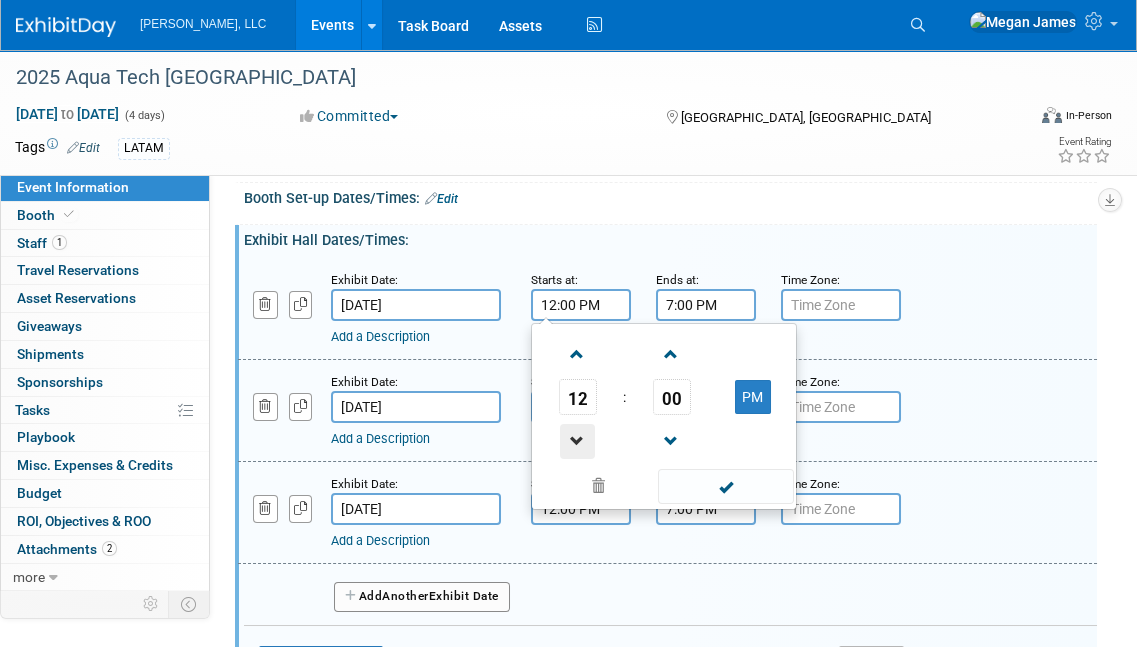 click at bounding box center [577, 441] 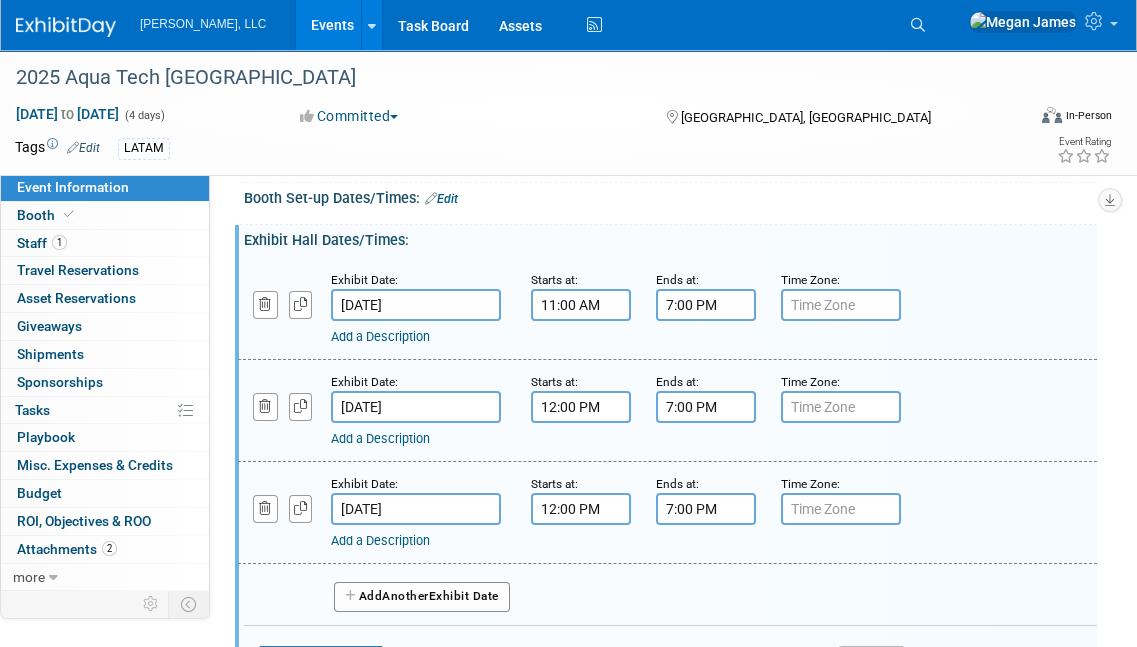 click on "Add a Description
Description:" at bounding box center [667, 409] 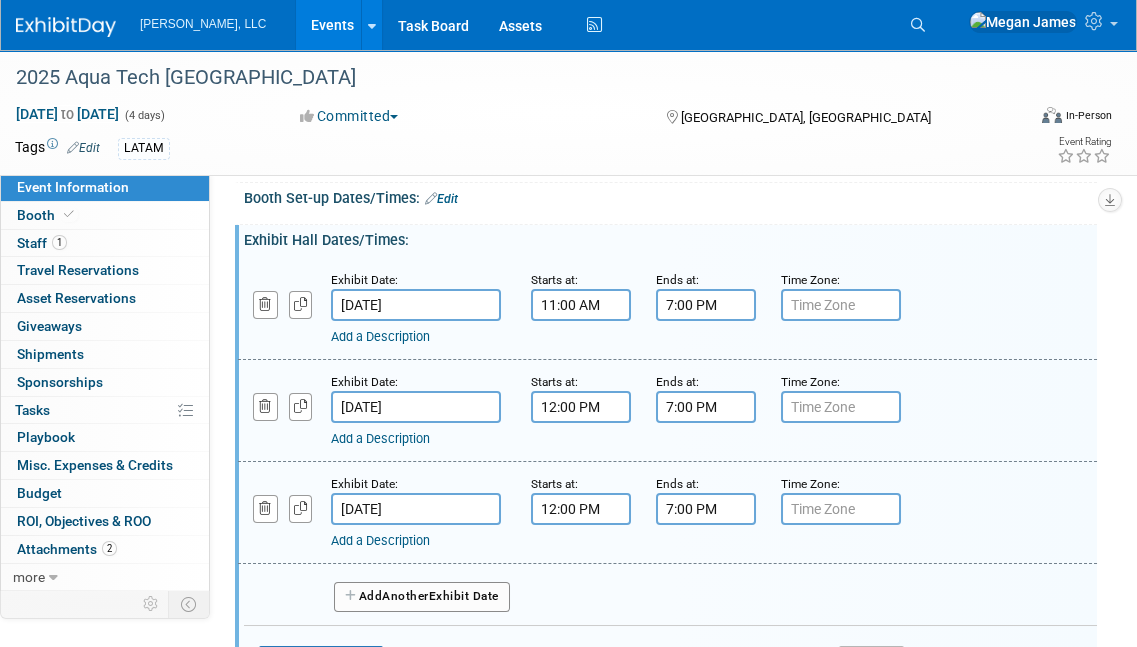 click on "12:00 PM" at bounding box center [581, 407] 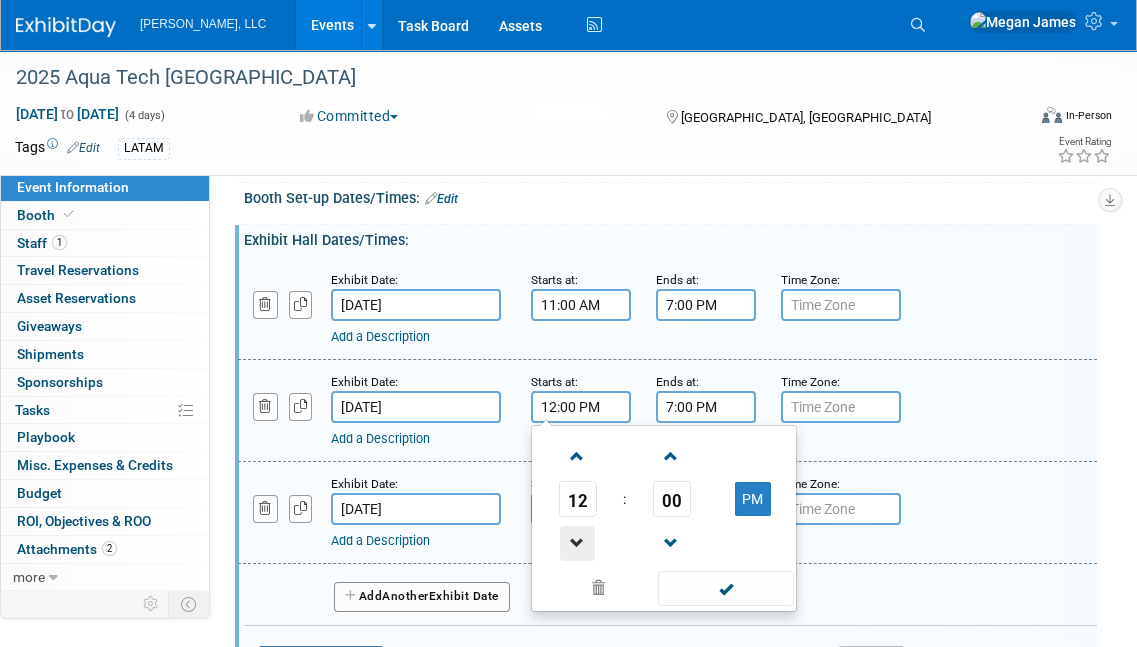 click at bounding box center (577, 543) 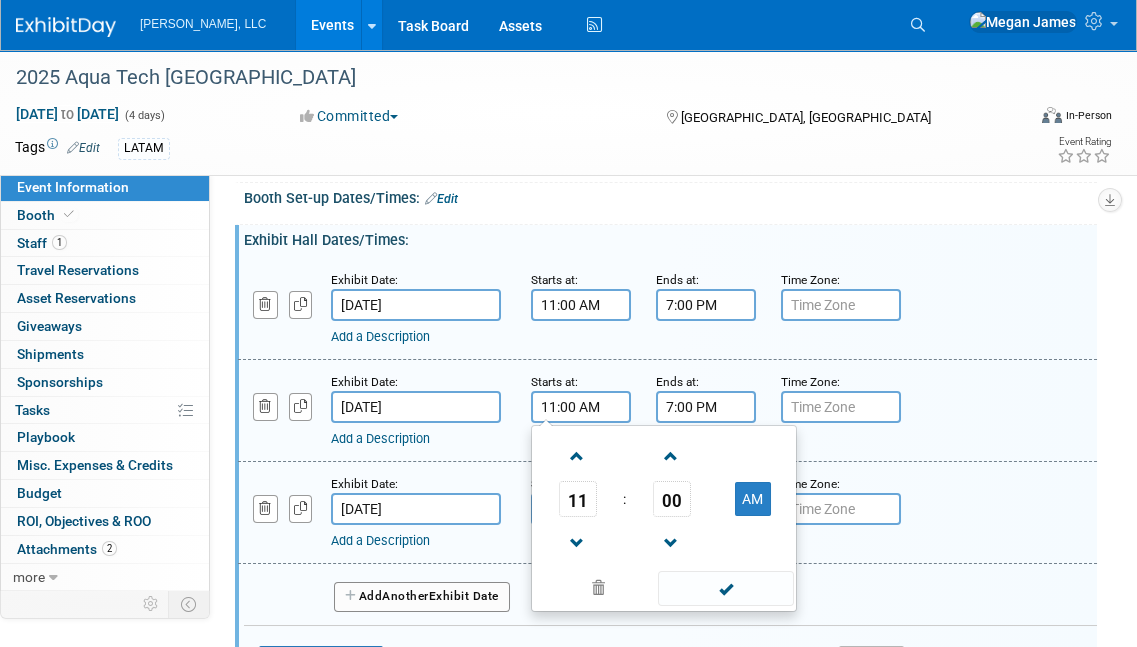 click on "Add a Description
Description:" at bounding box center (667, 409) 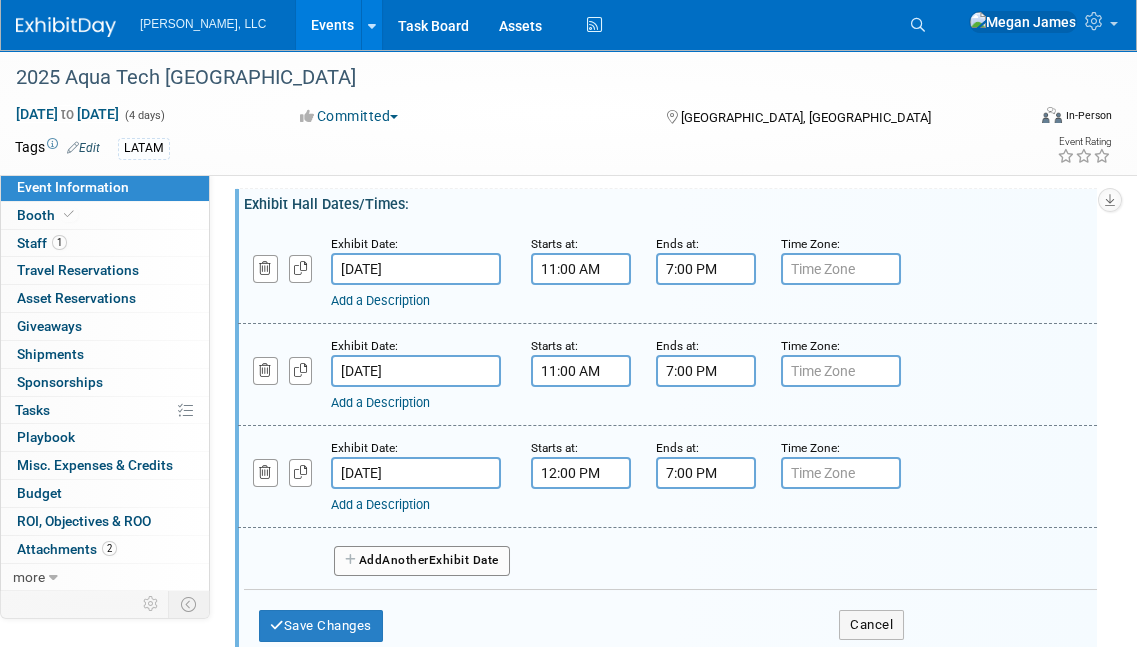 scroll, scrollTop: 454, scrollLeft: 0, axis: vertical 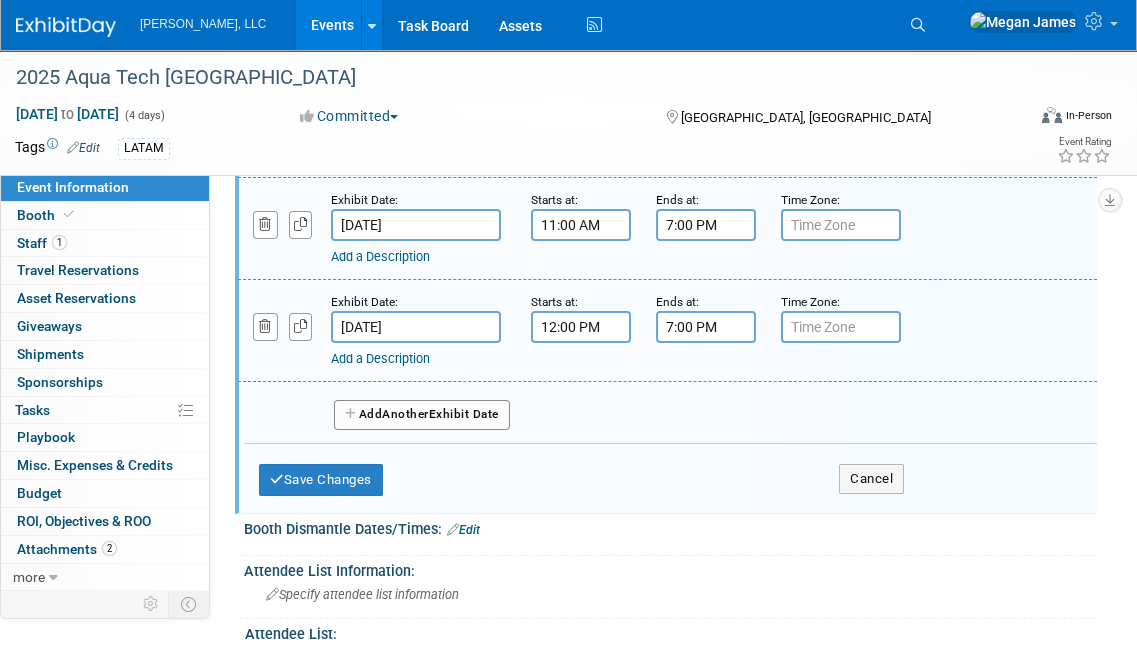 click on "12:00 PM" at bounding box center [581, 327] 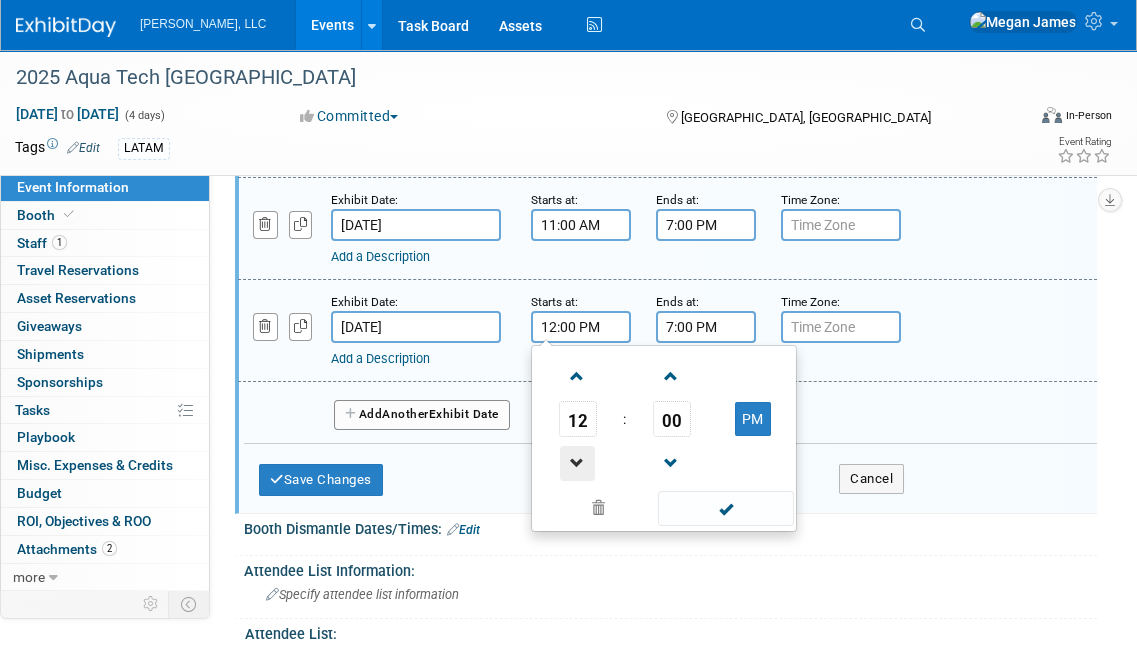 click at bounding box center [577, 463] 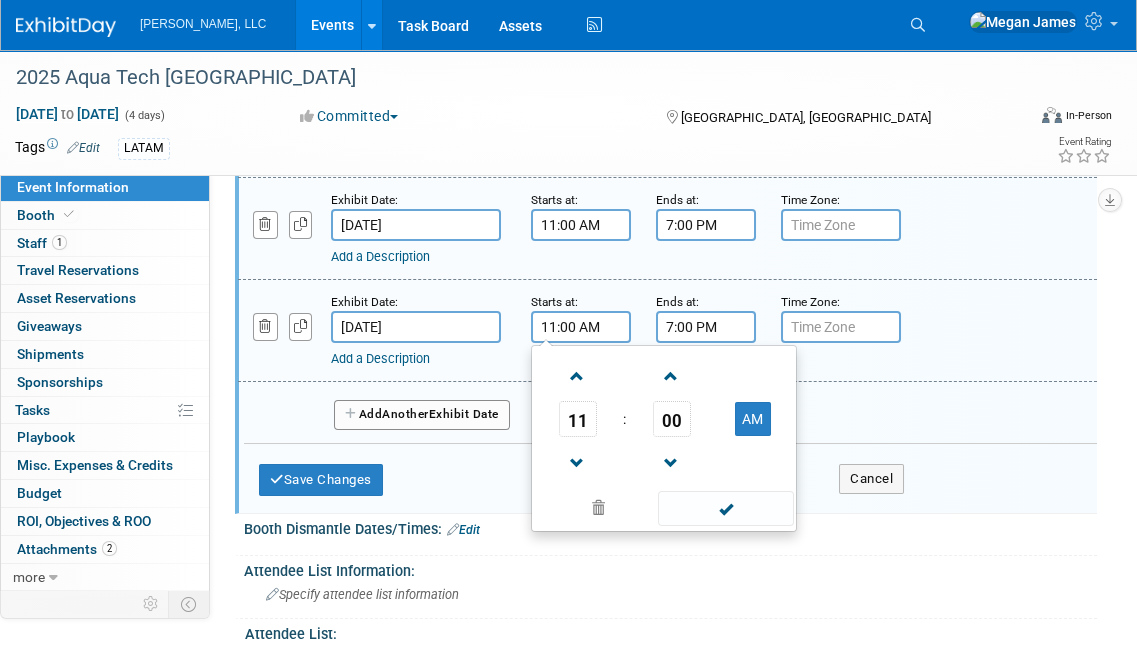 click on "Add  Another  Exhibit Date" at bounding box center (670, 408) 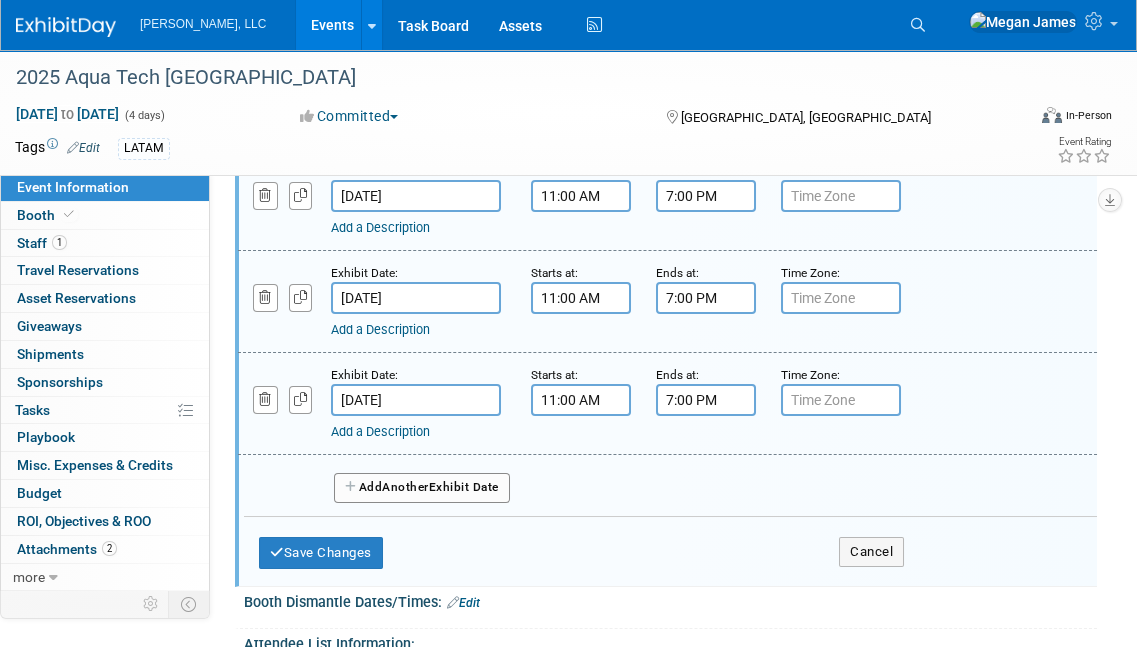 scroll, scrollTop: 272, scrollLeft: 0, axis: vertical 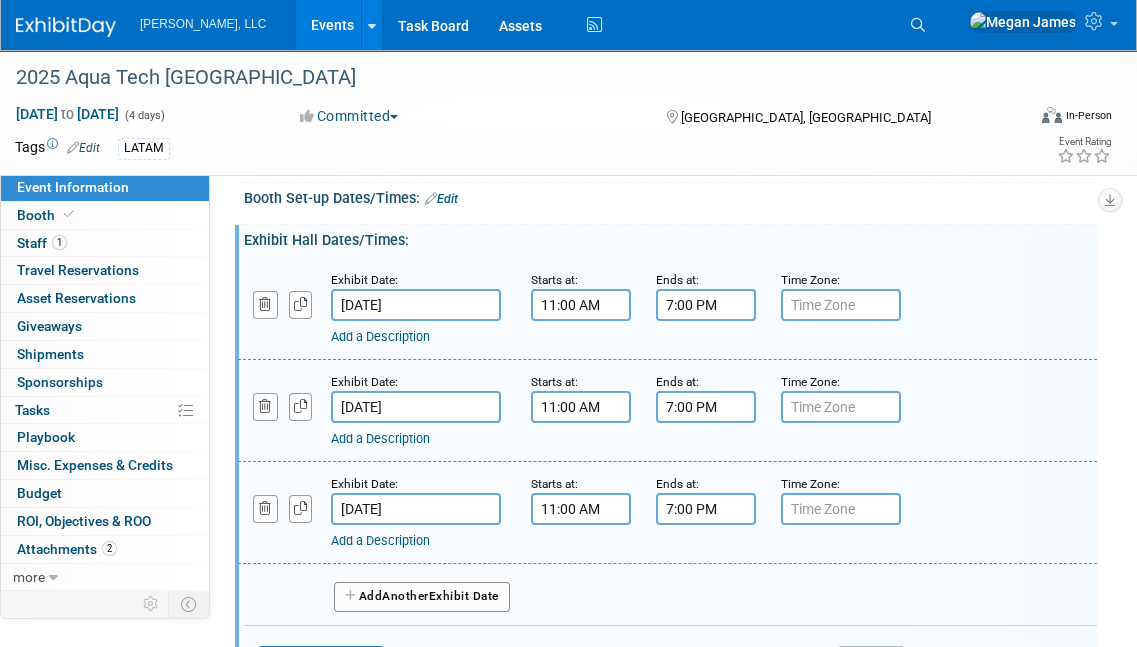 click on "7:00 PM" at bounding box center (706, 305) 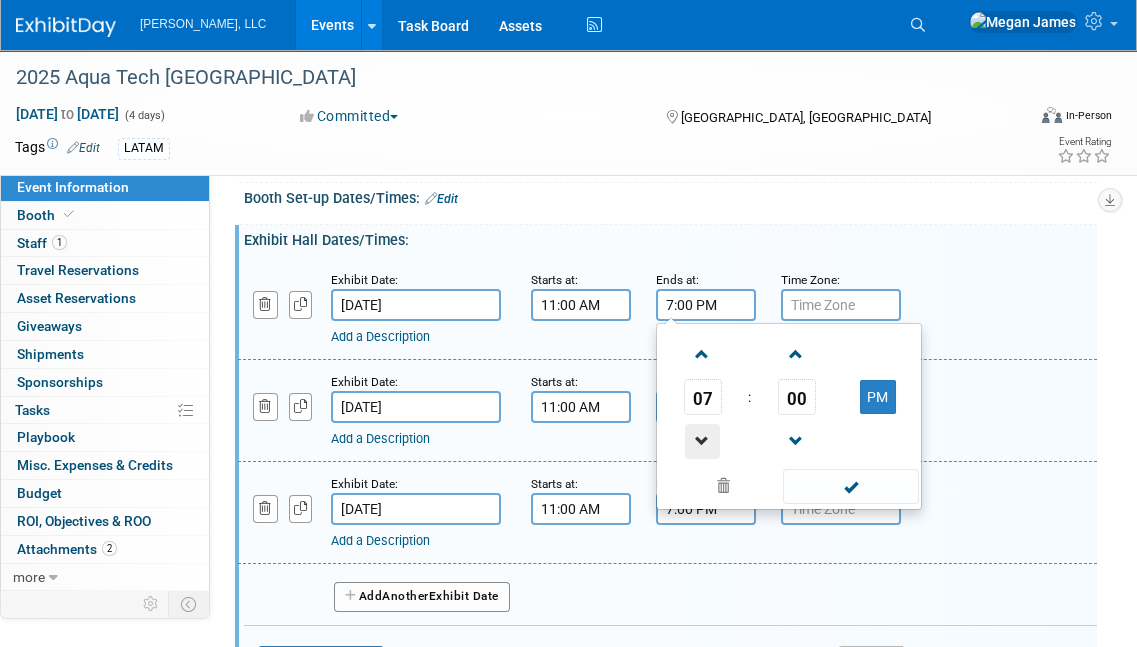 click at bounding box center [702, 441] 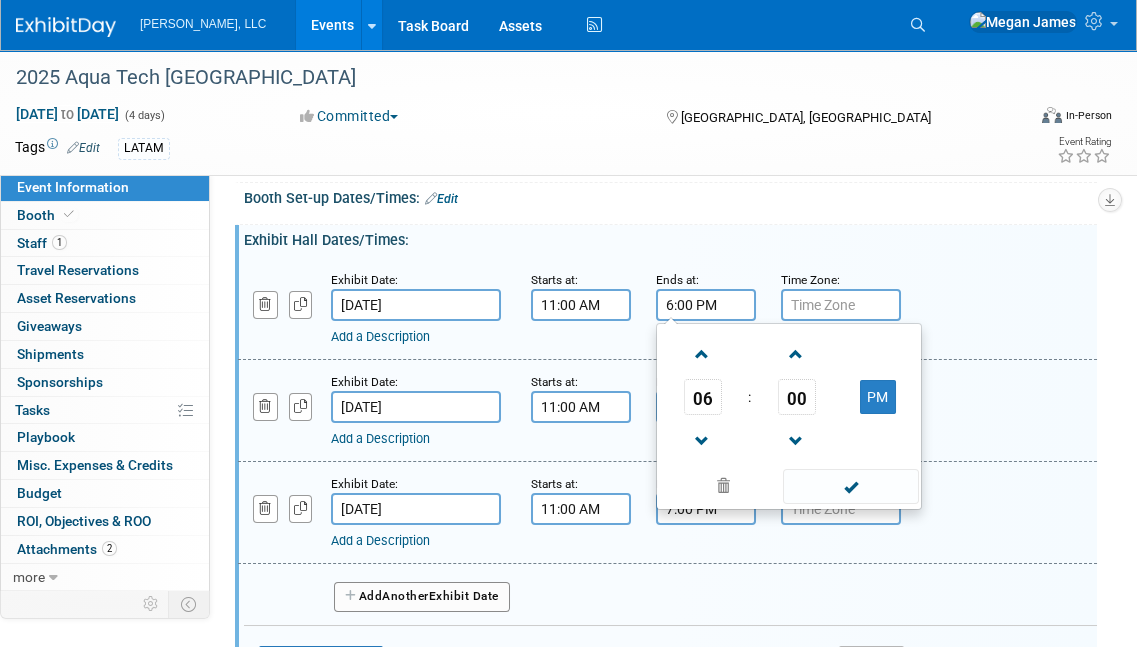 click on "Add a Description
Description:" at bounding box center (667, 409) 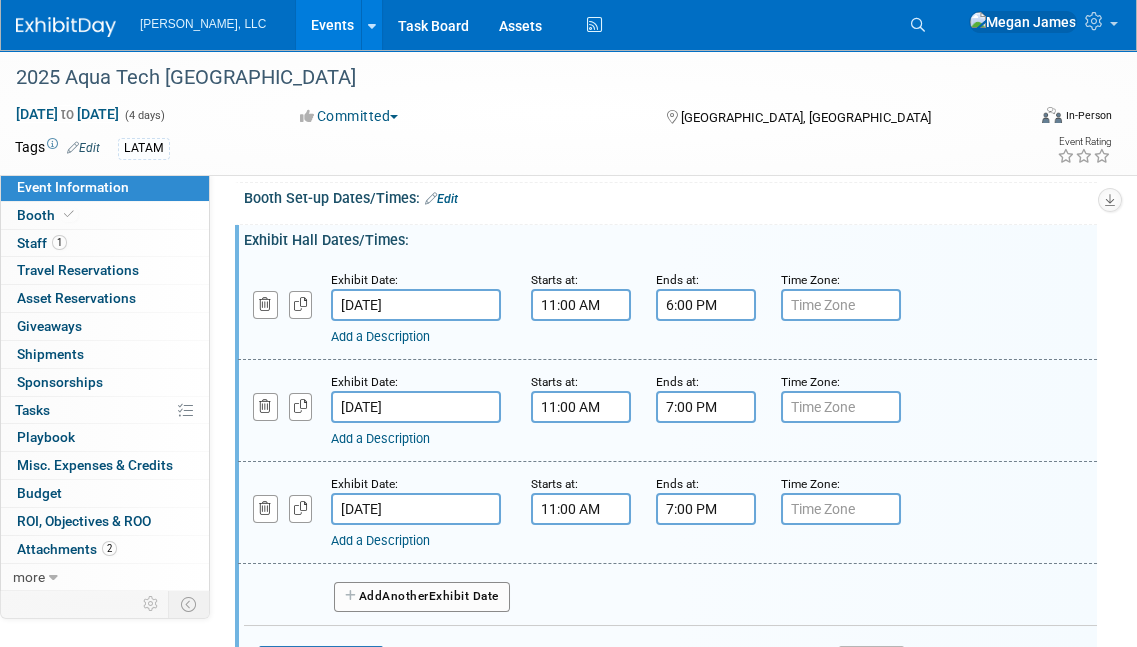 click on "7:00 PM" at bounding box center [706, 407] 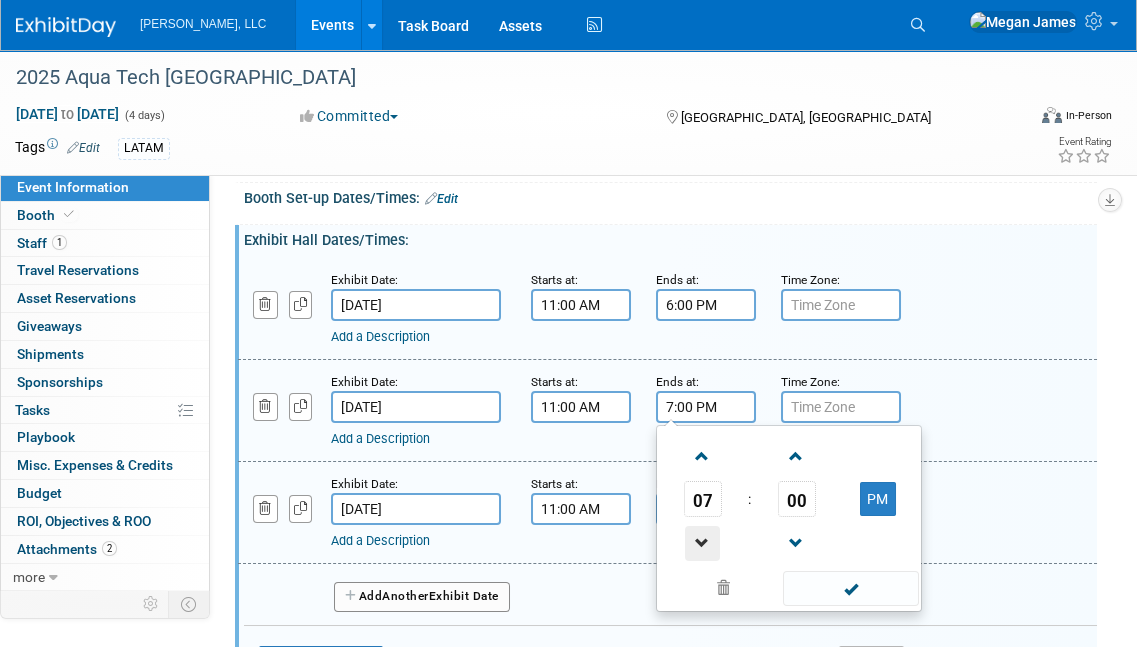 click at bounding box center [702, 543] 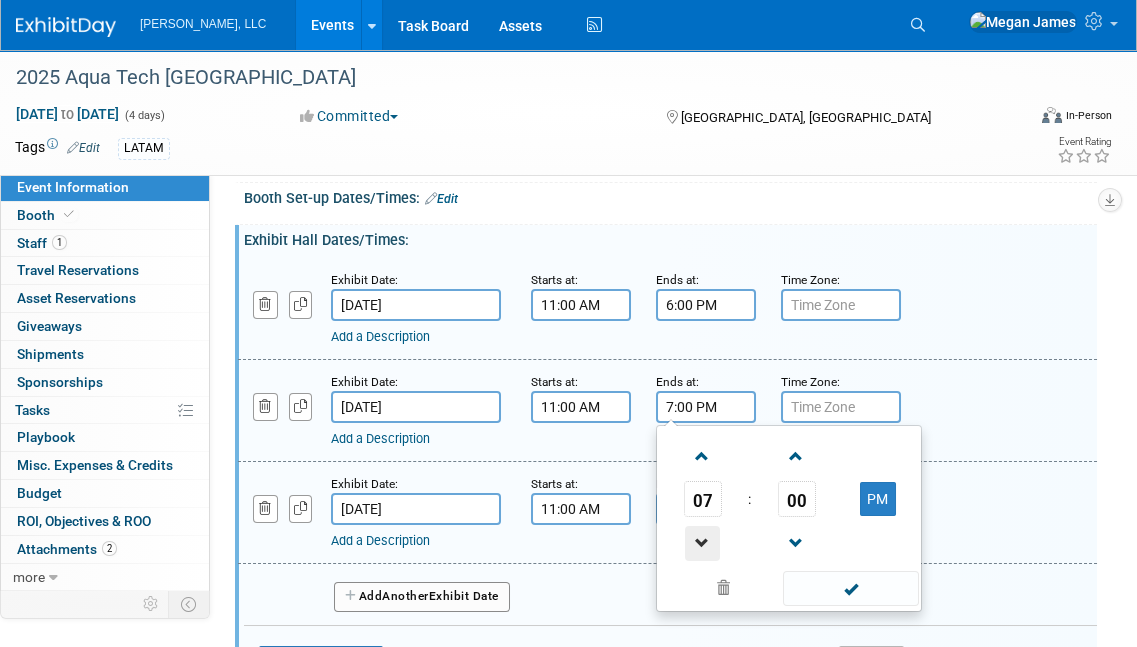 type on "6:00 PM" 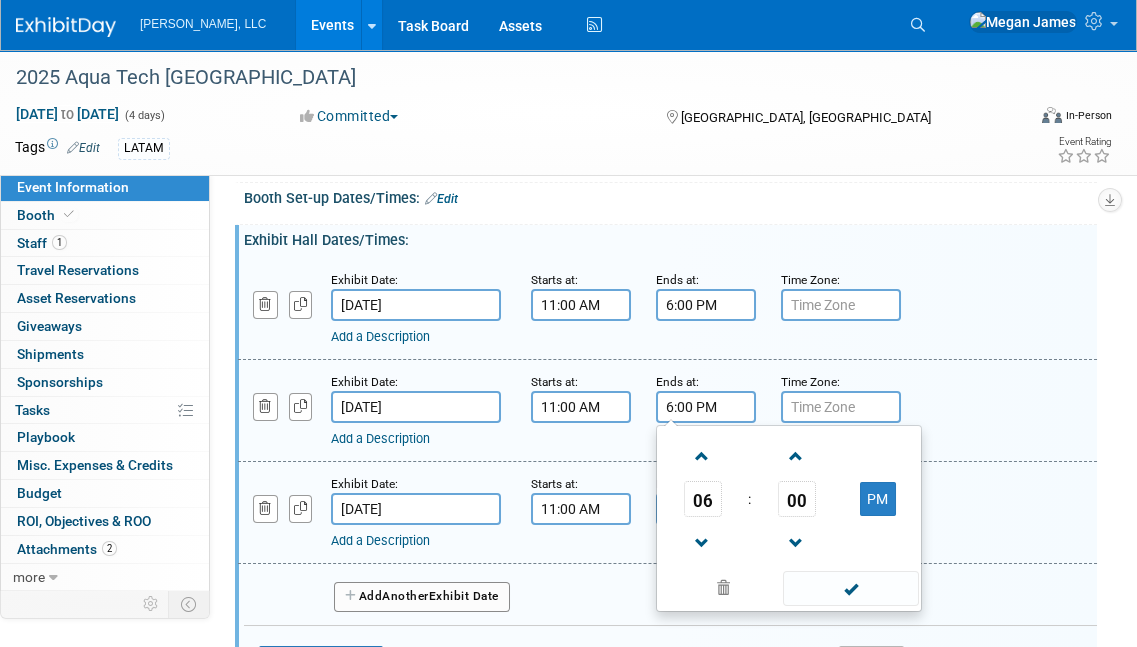 click on "Exhibit Date:
Sep 2, 2025
Starts at:
11:00 AM
Ends at:
6:00 PM
Time Zone:  Apply to all
Add a Description
Description:" at bounding box center [667, 309] 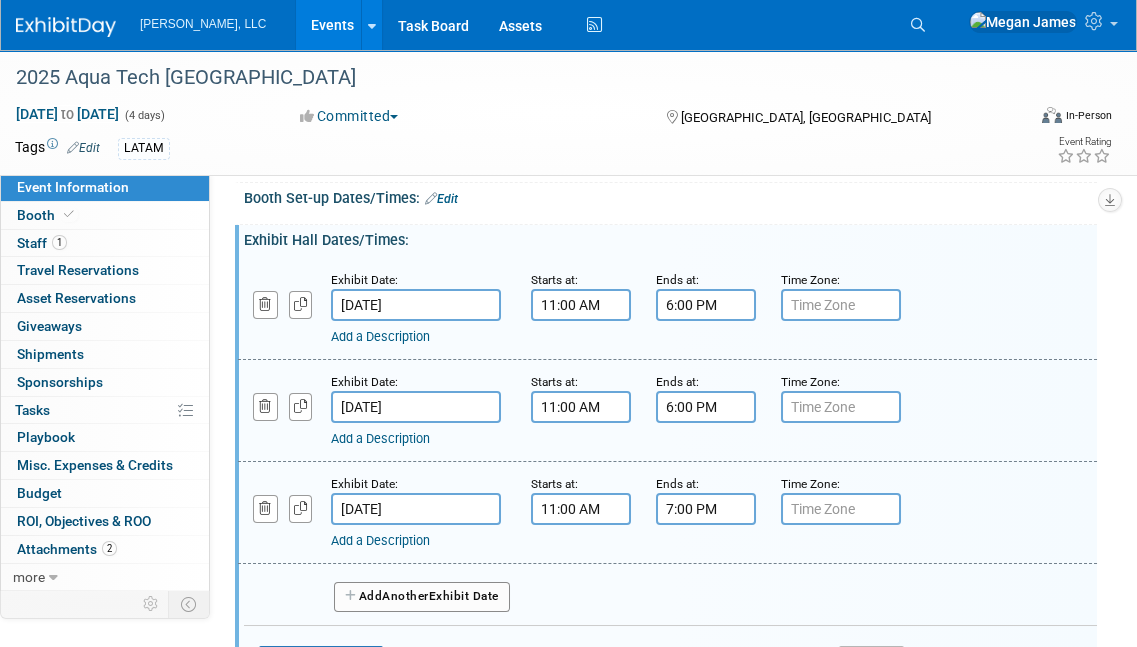 scroll, scrollTop: 363, scrollLeft: 0, axis: vertical 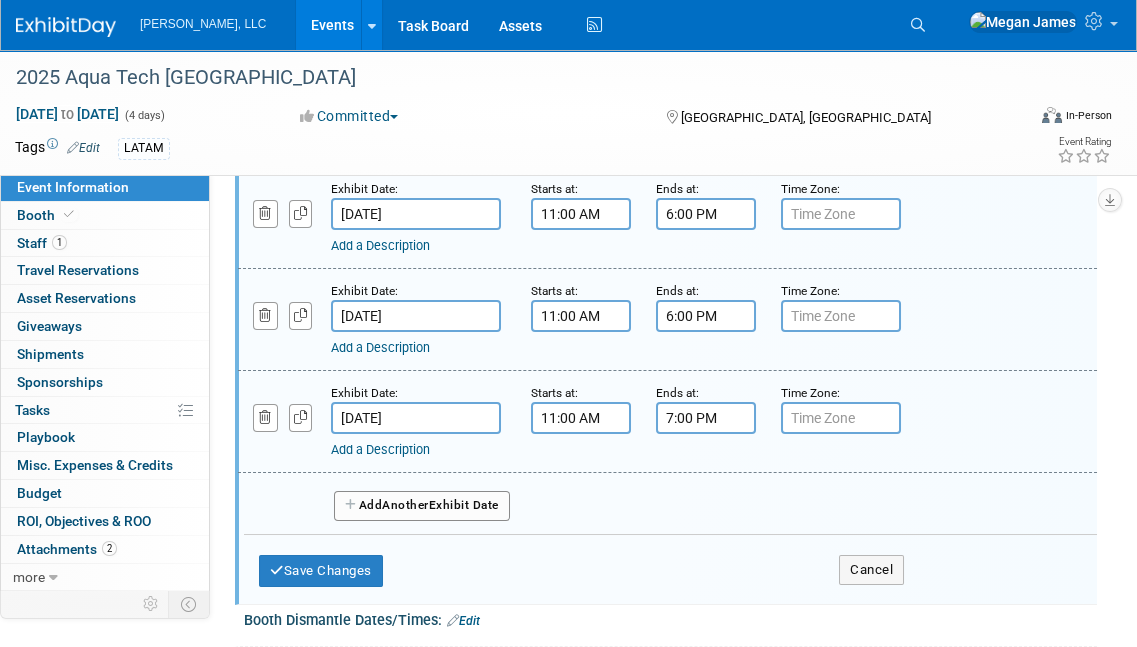 click on "7:00 PM" at bounding box center (706, 418) 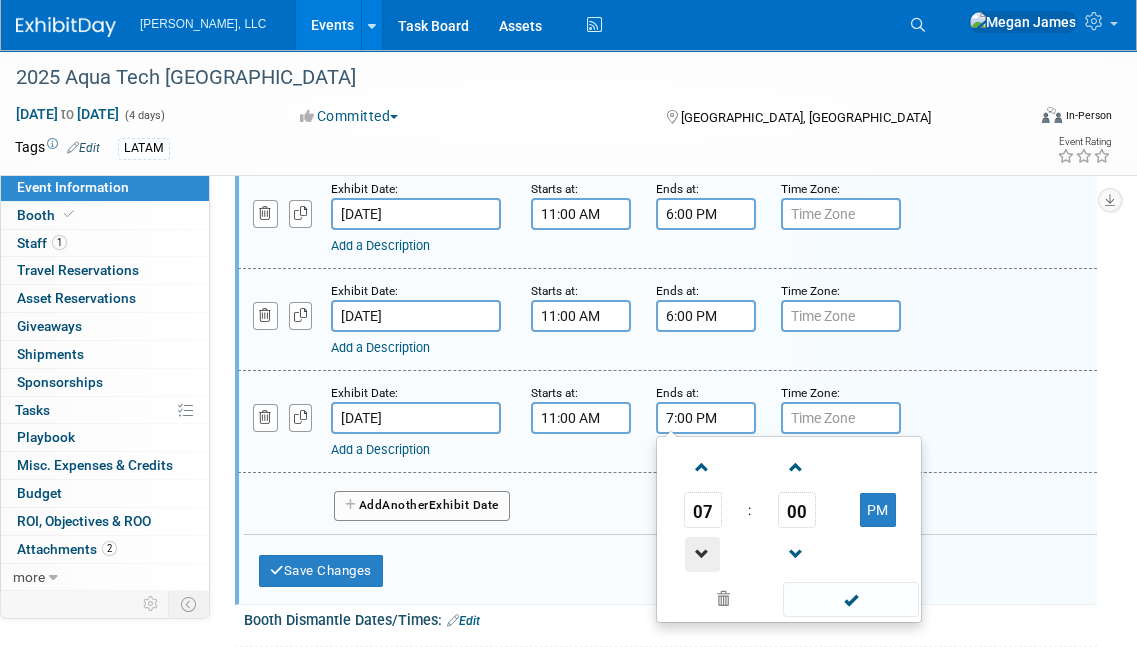 click at bounding box center [702, 554] 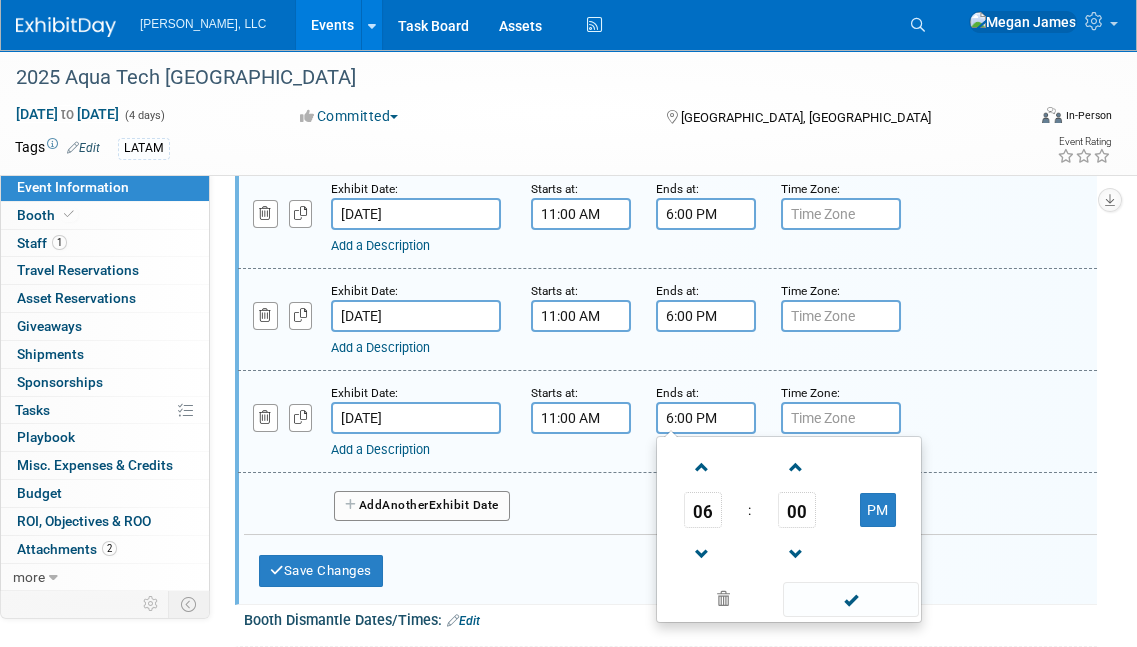 click on "Add a Description
Description:" at bounding box center [667, 318] 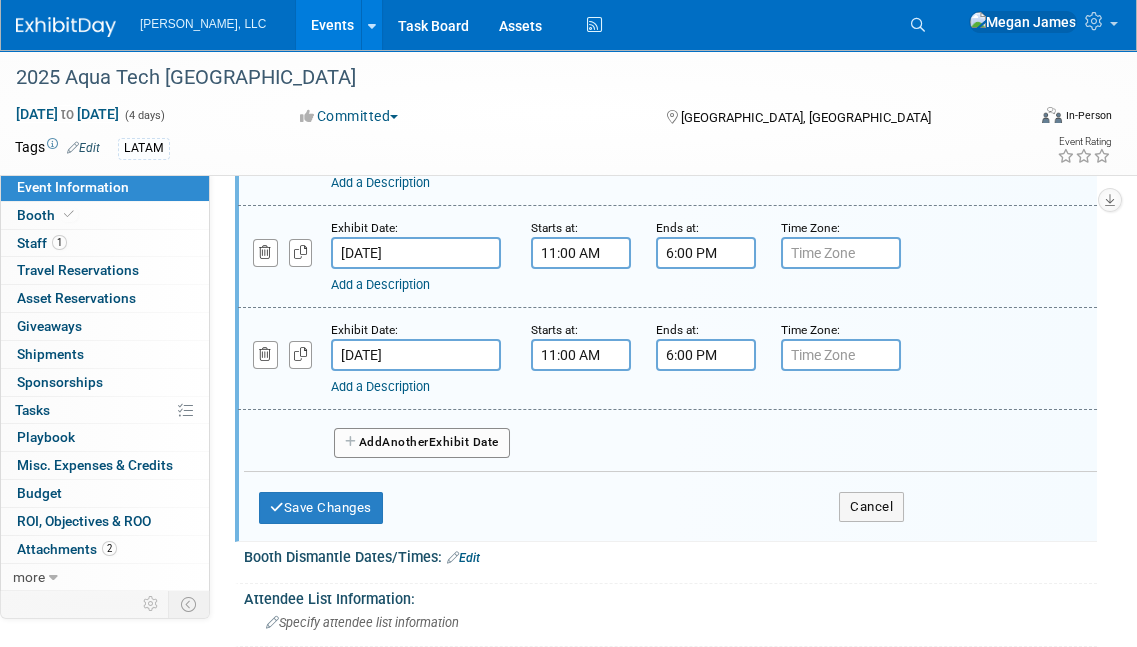 scroll, scrollTop: 454, scrollLeft: 0, axis: vertical 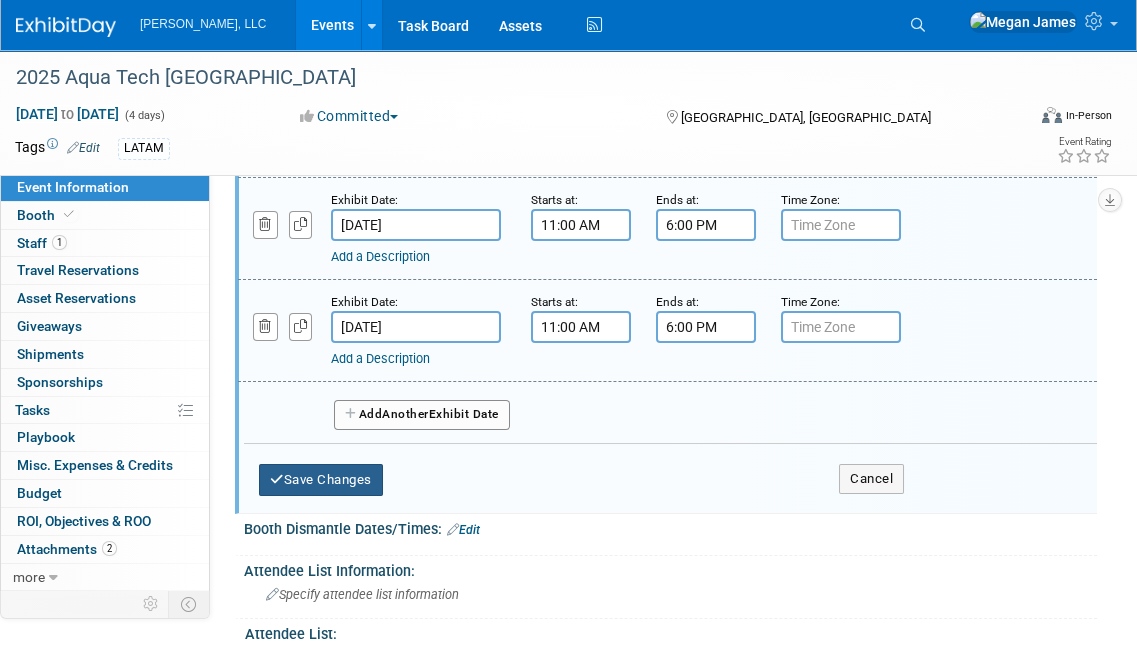 click on "Save Changes" at bounding box center [321, 480] 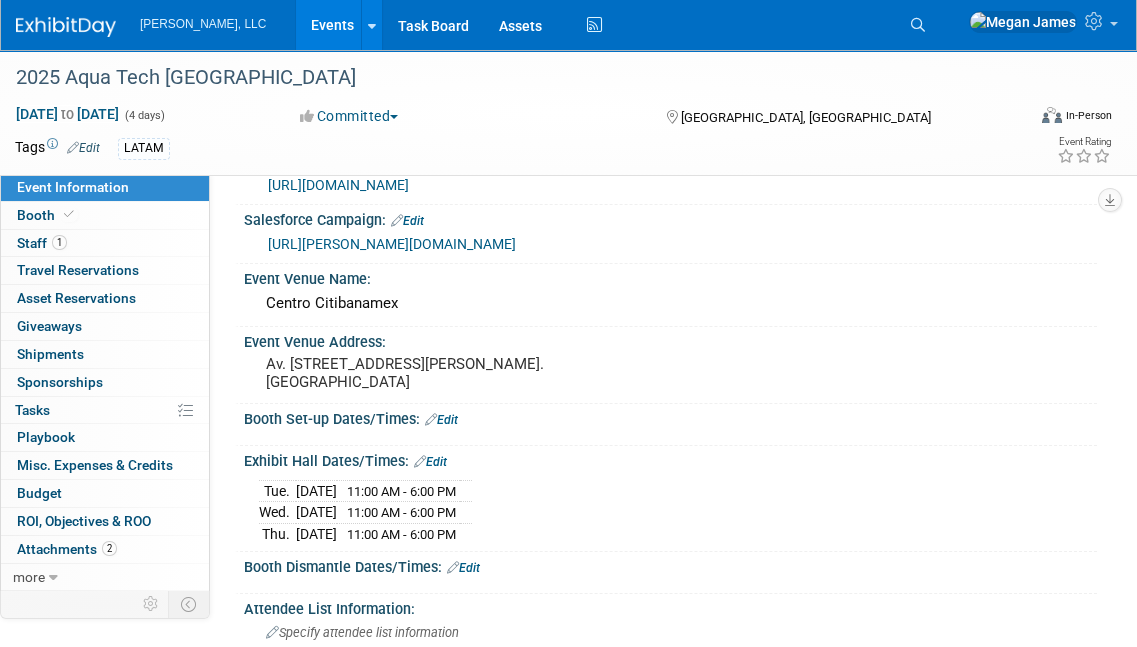 scroll, scrollTop: 0, scrollLeft: 0, axis: both 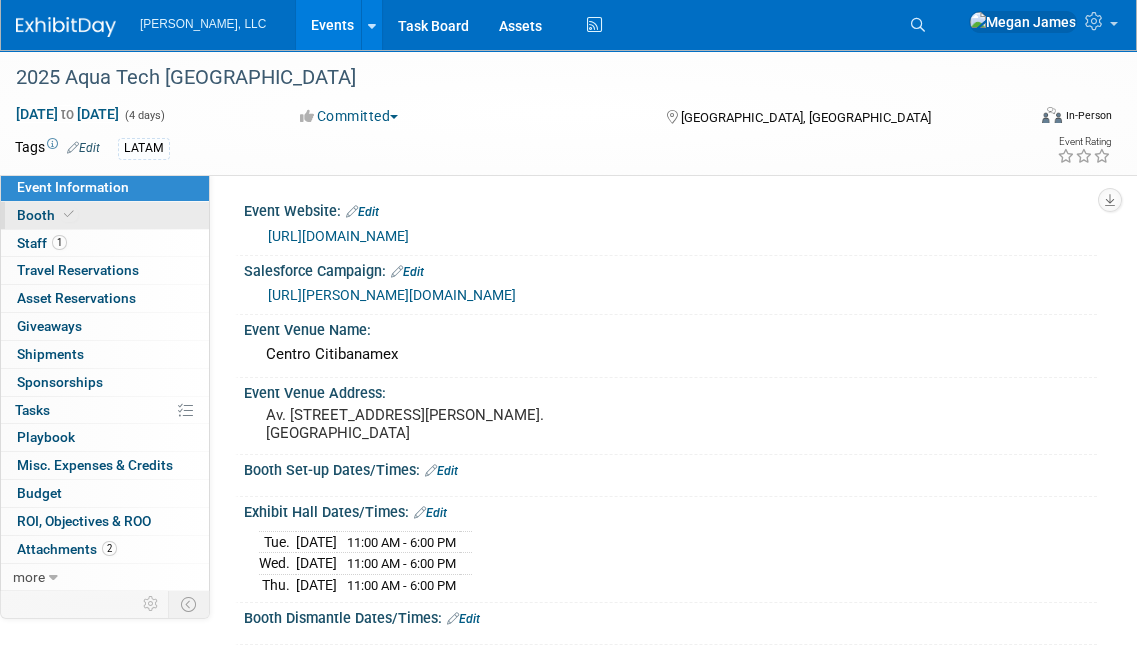 click on "Booth" at bounding box center (105, 215) 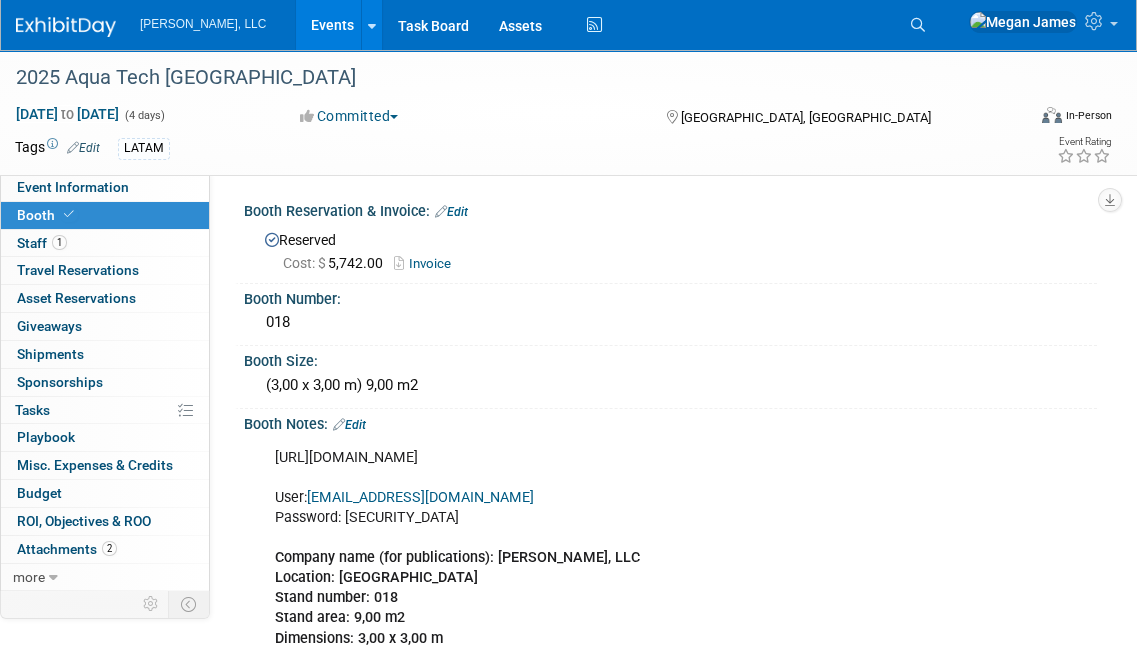 click on "Invoice" at bounding box center [427, 263] 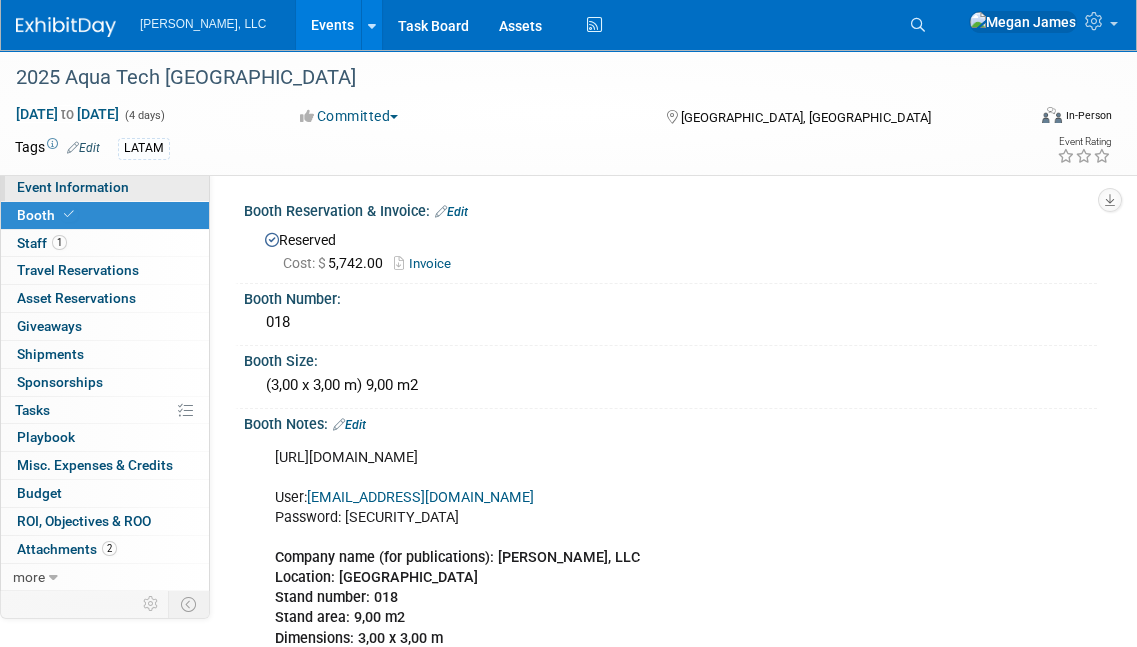 click on "Event Information" at bounding box center (105, 187) 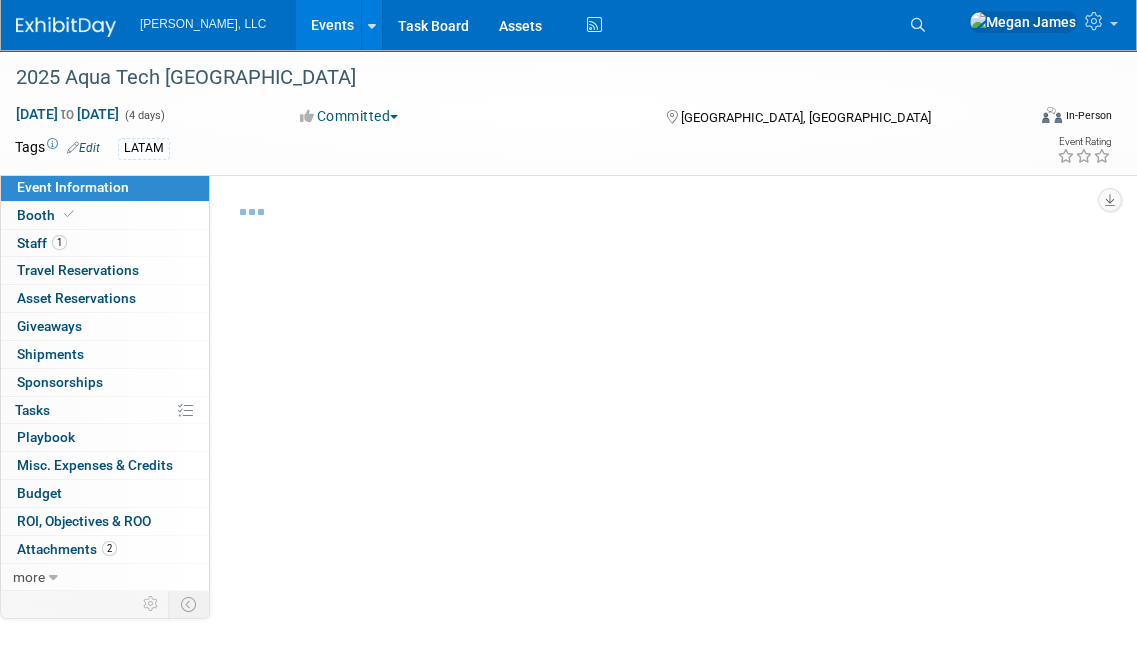select on "Municipal" 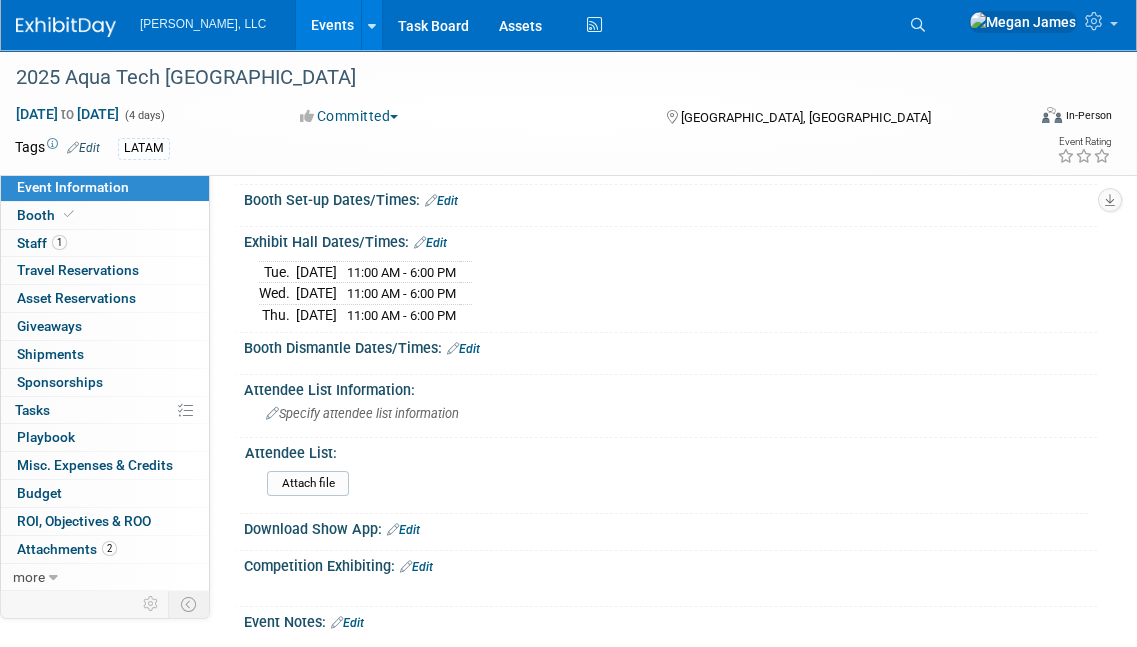 scroll, scrollTop: 272, scrollLeft: 0, axis: vertical 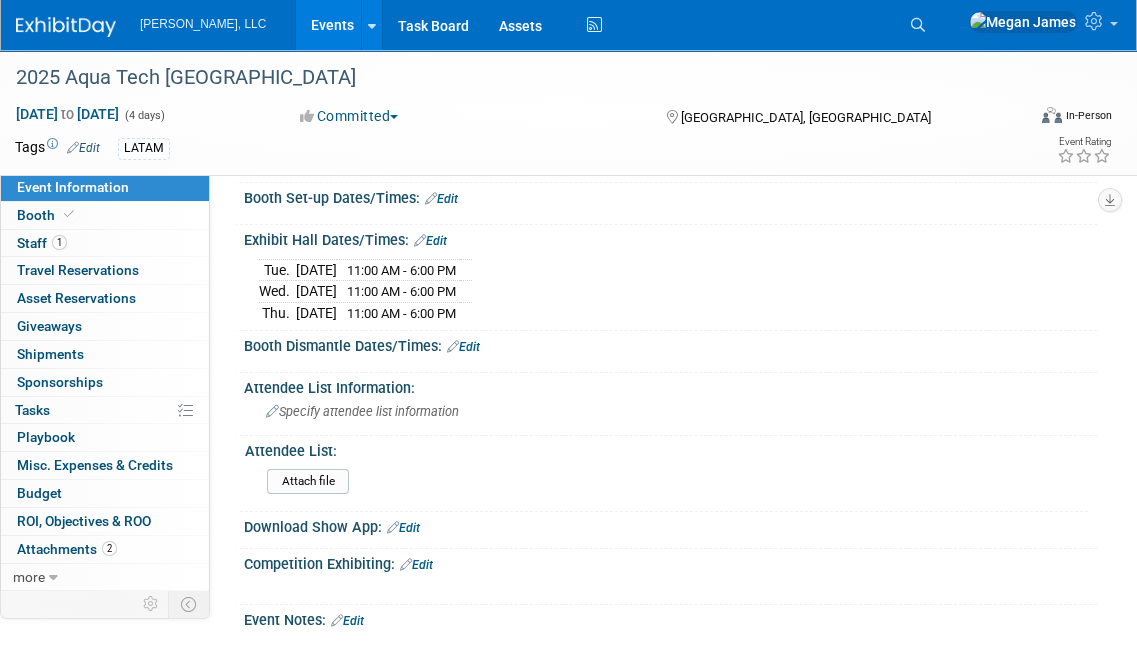 click on "Edit" at bounding box center (463, 347) 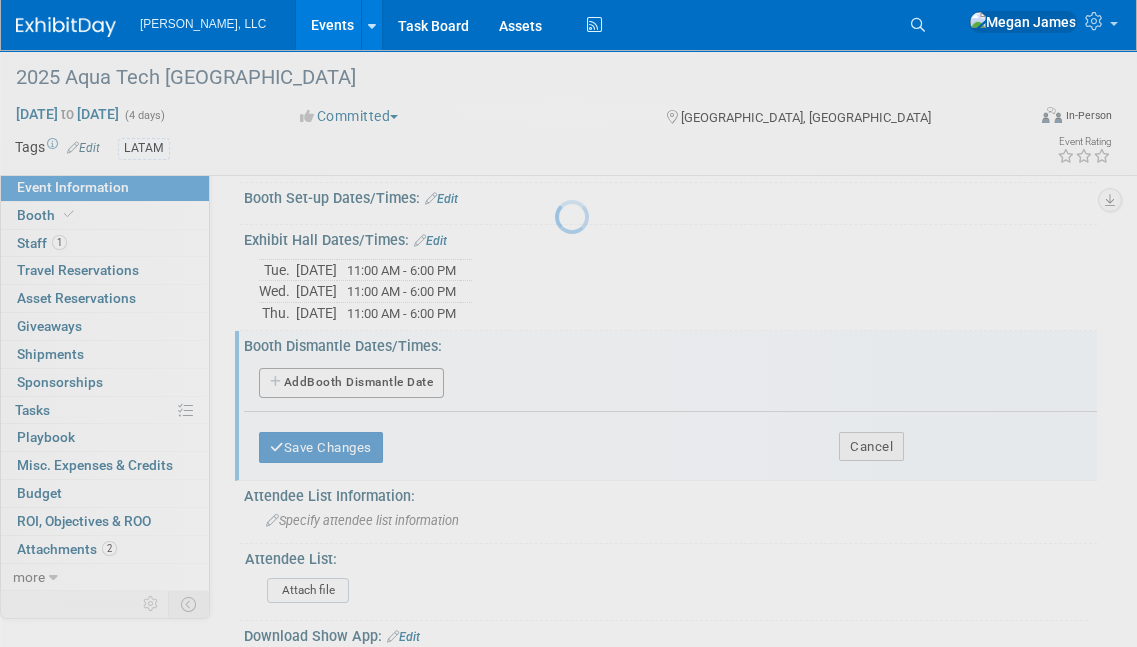 click at bounding box center [569, 323] 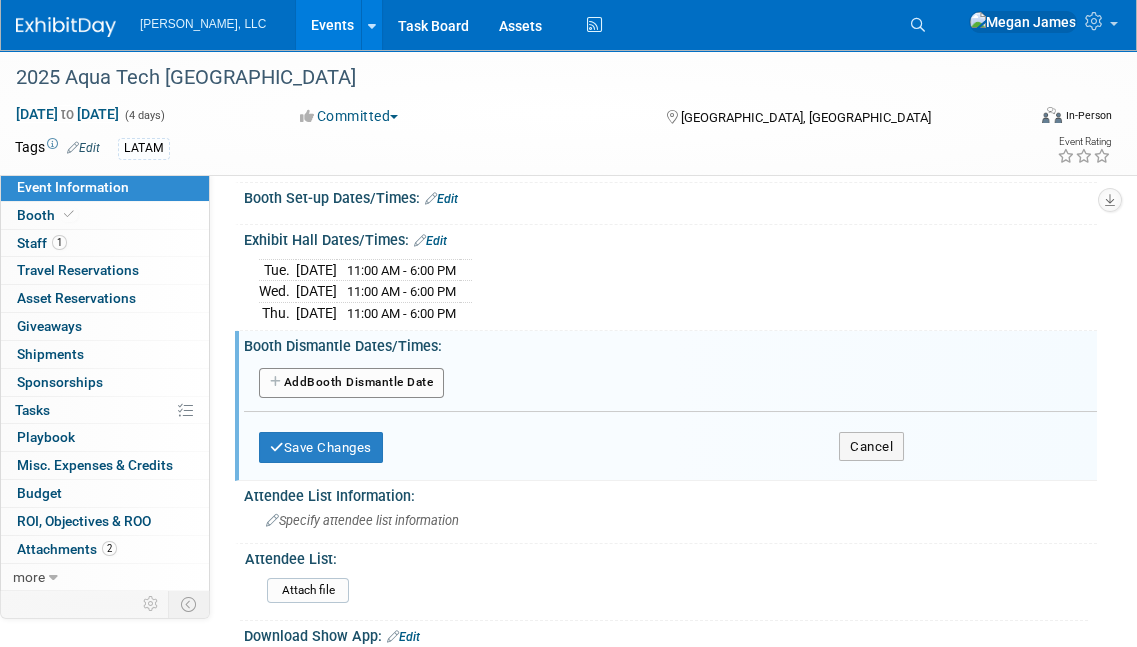 click on "Add  Another  Booth Dismantle Date" at bounding box center [351, 383] 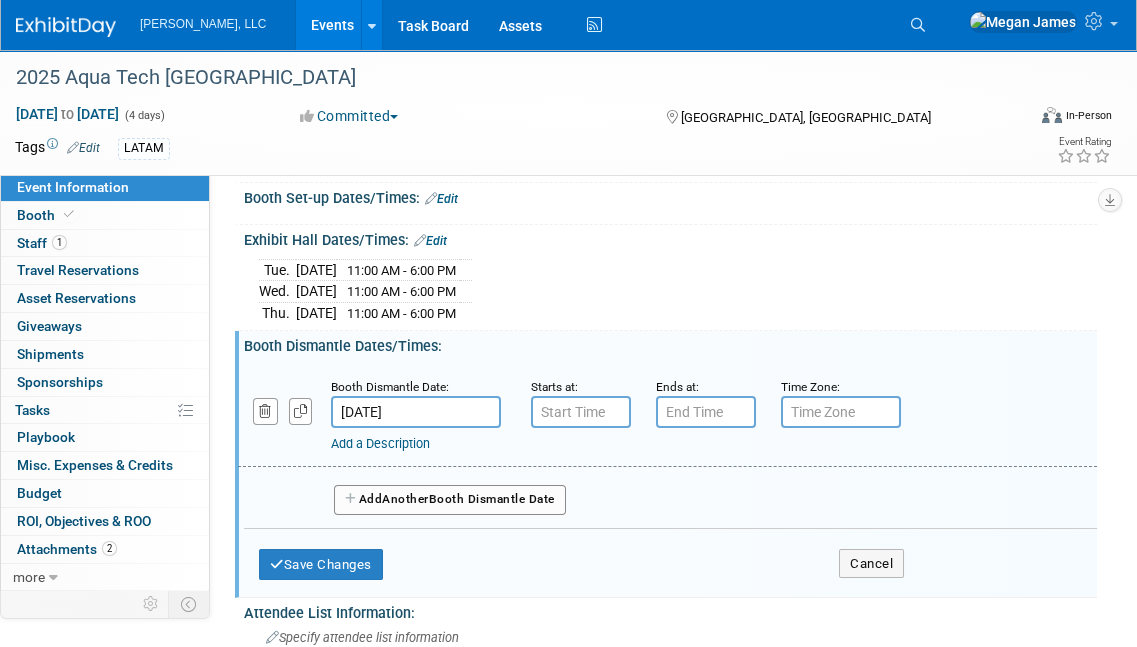 click on "Sep 5, 2025" at bounding box center [416, 412] 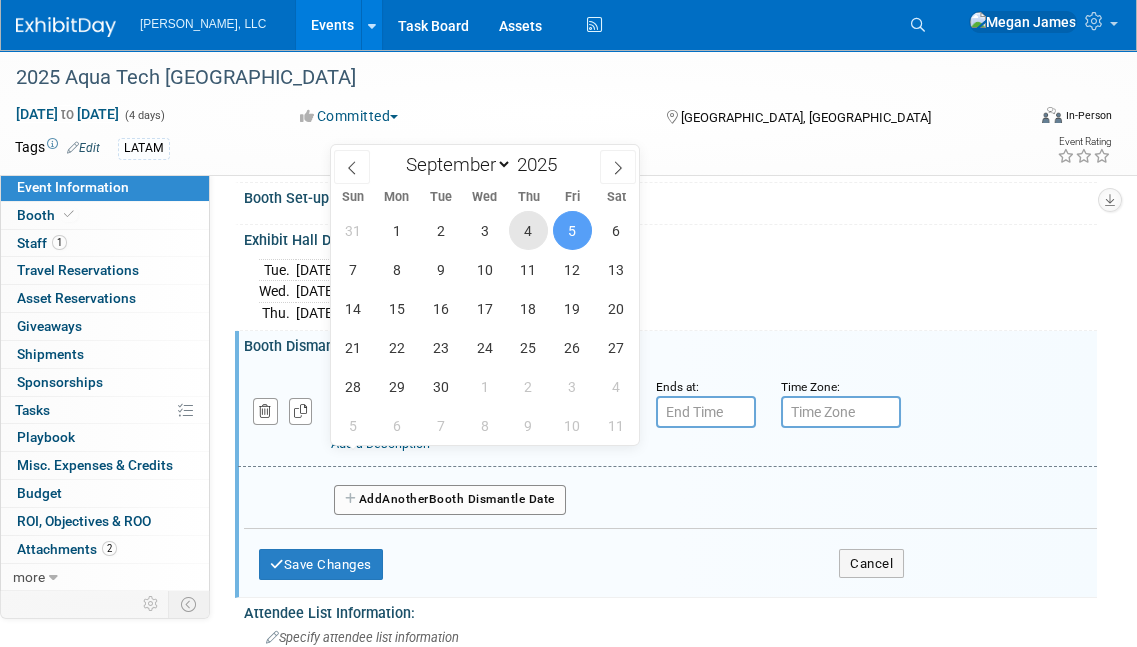click on "4" at bounding box center (528, 230) 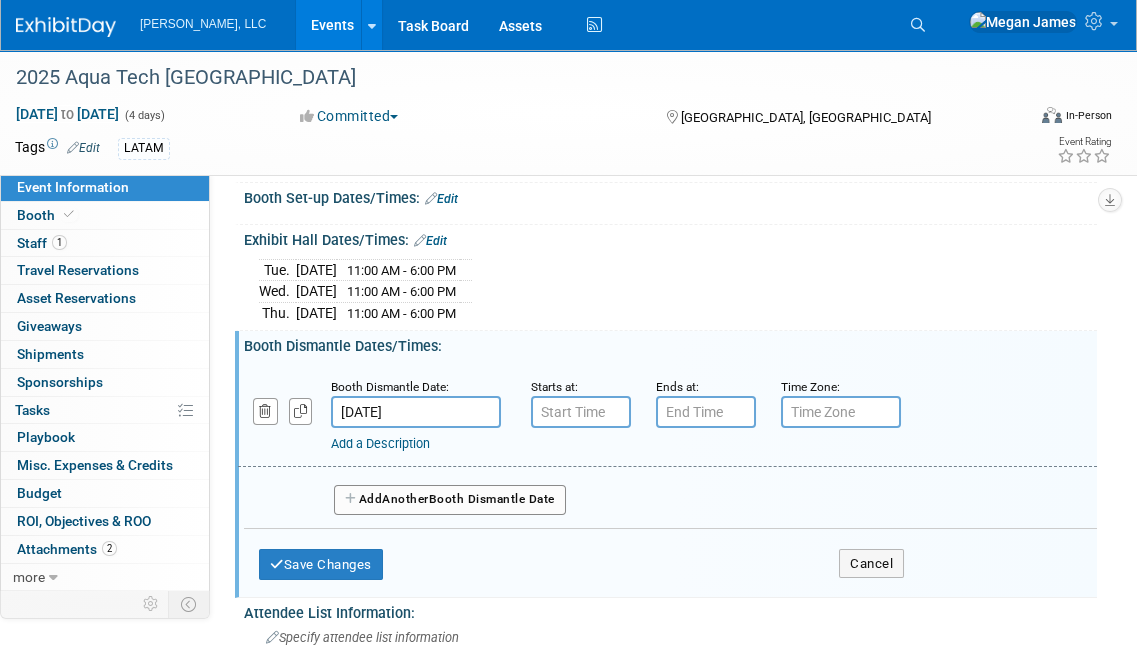 click on "Save Changes
Cancel" at bounding box center [581, 560] 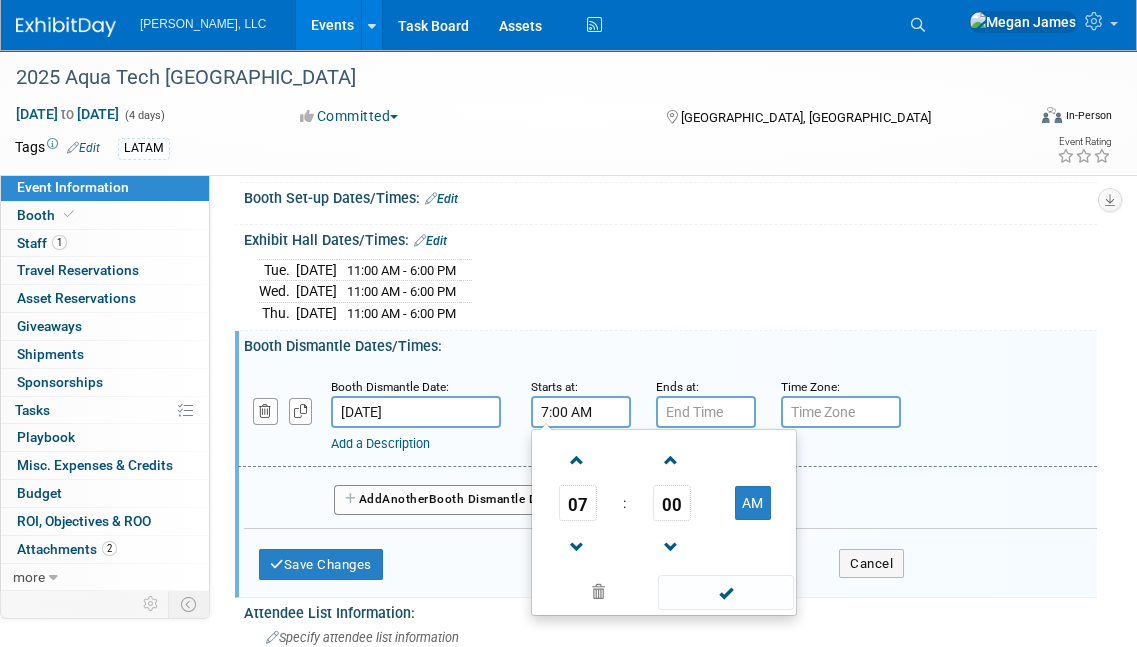 click on "7:00 AM" at bounding box center (581, 412) 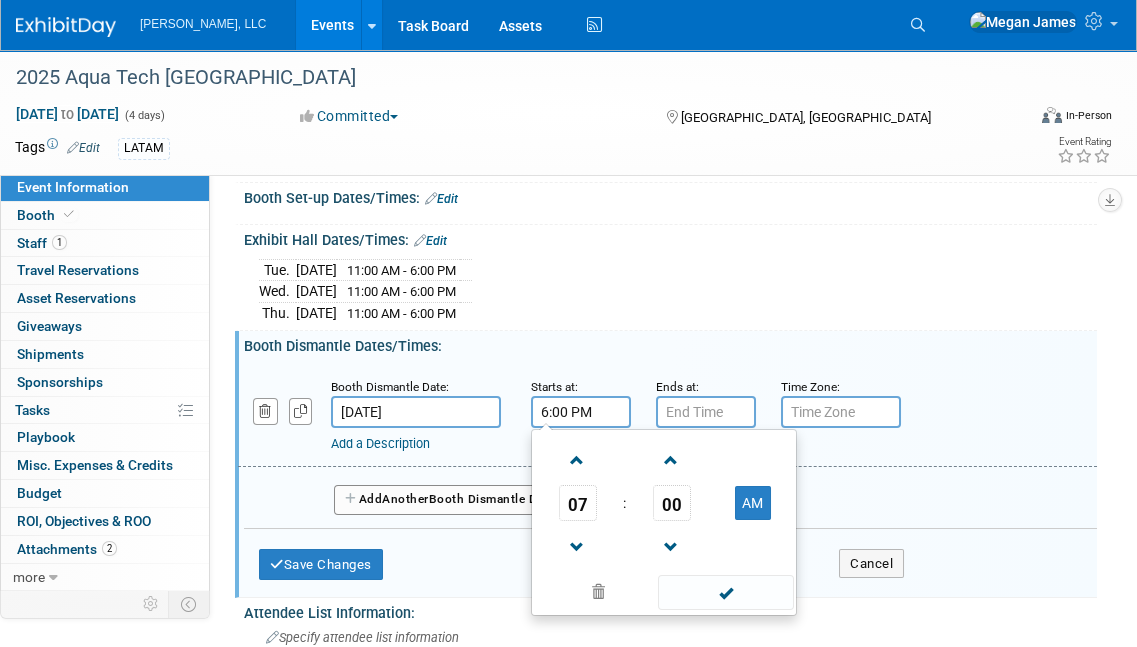 type on "6:00 PM" 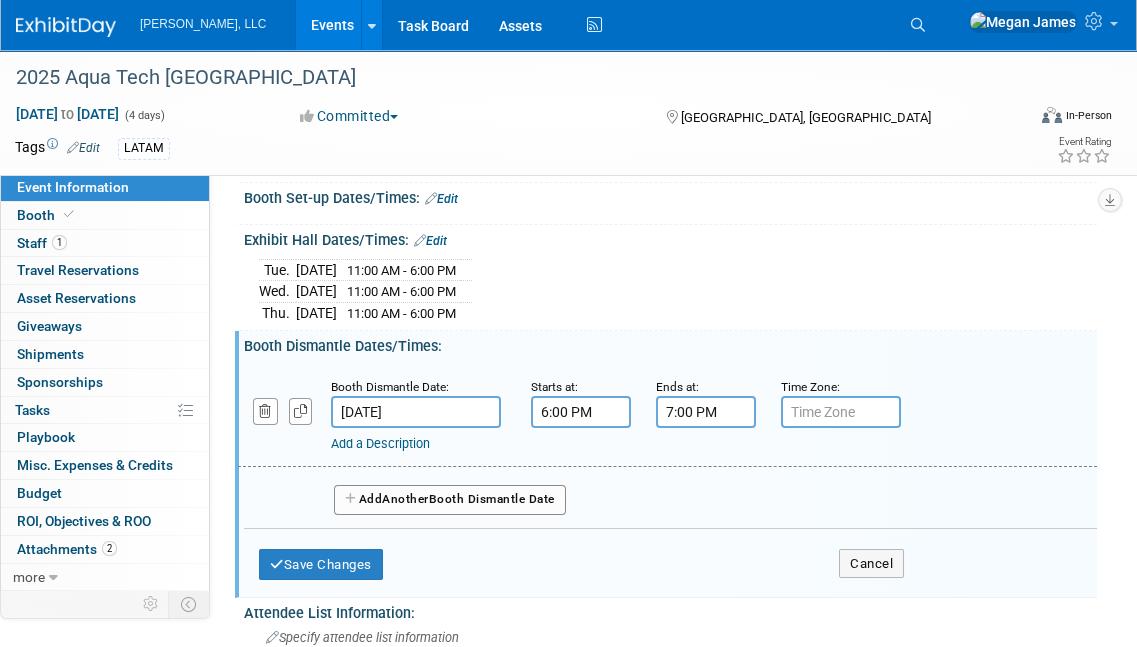 click on "Ends at:" at bounding box center (703, 386) 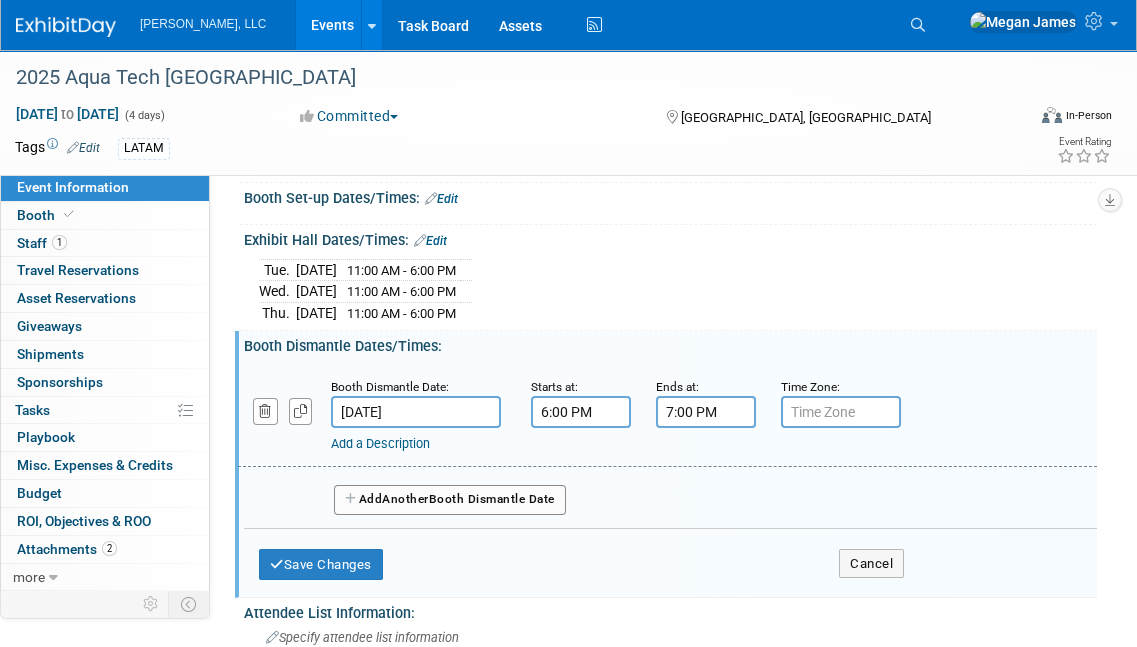 click on "7:00 PM" at bounding box center (706, 412) 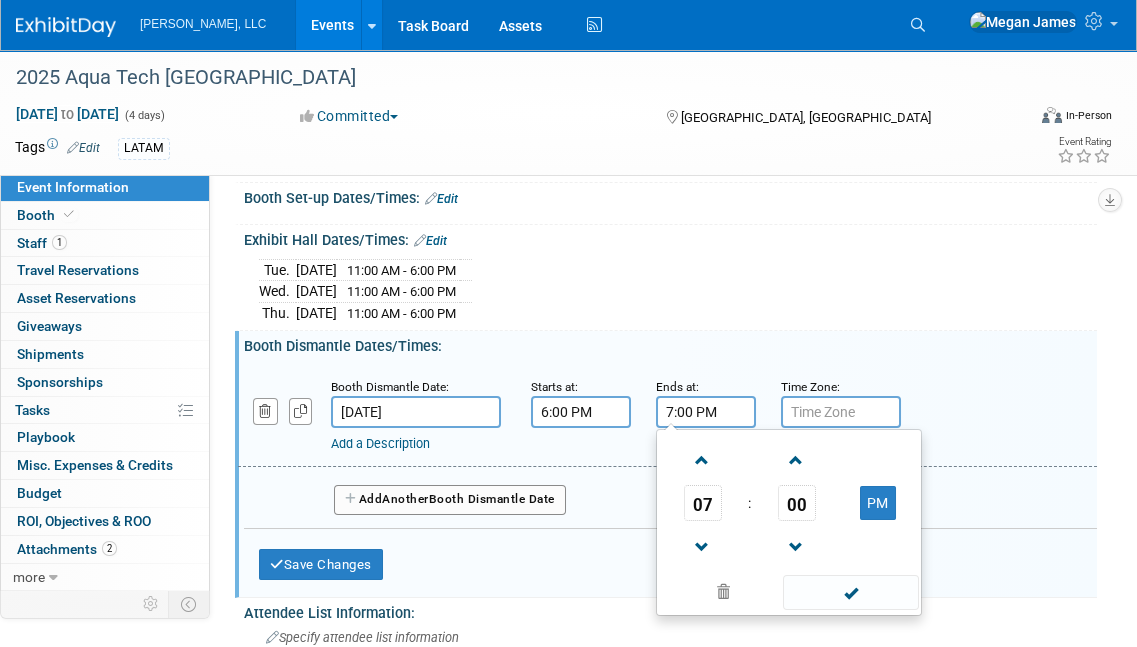 click on "7:00 PM" at bounding box center [706, 412] 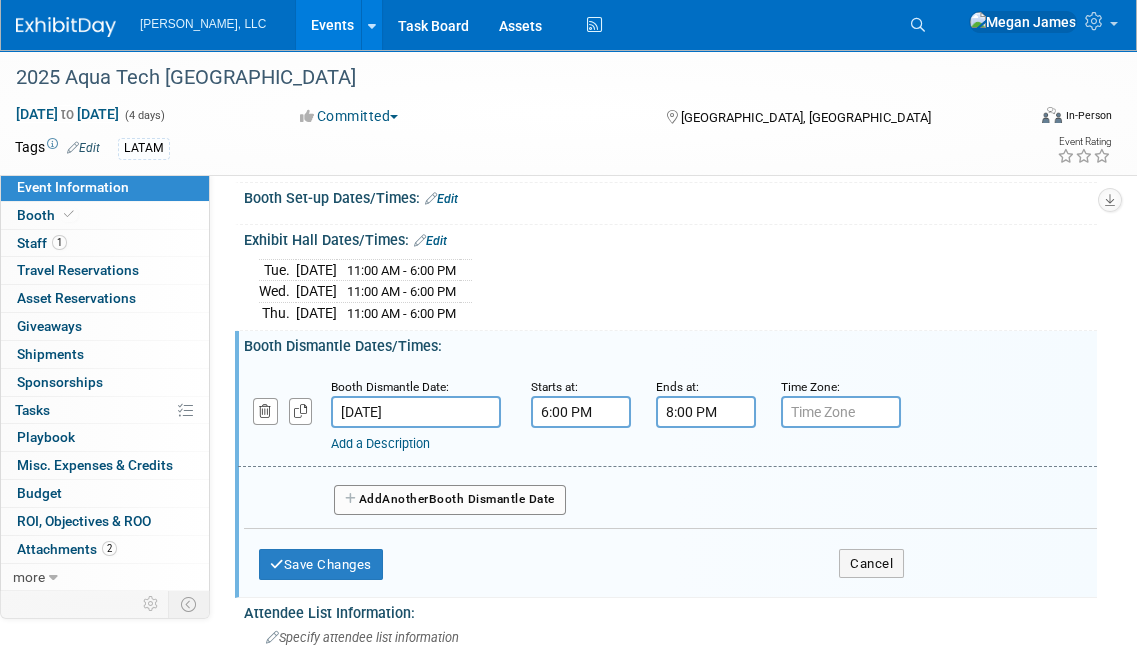 click on "8:00 PM" at bounding box center [706, 412] 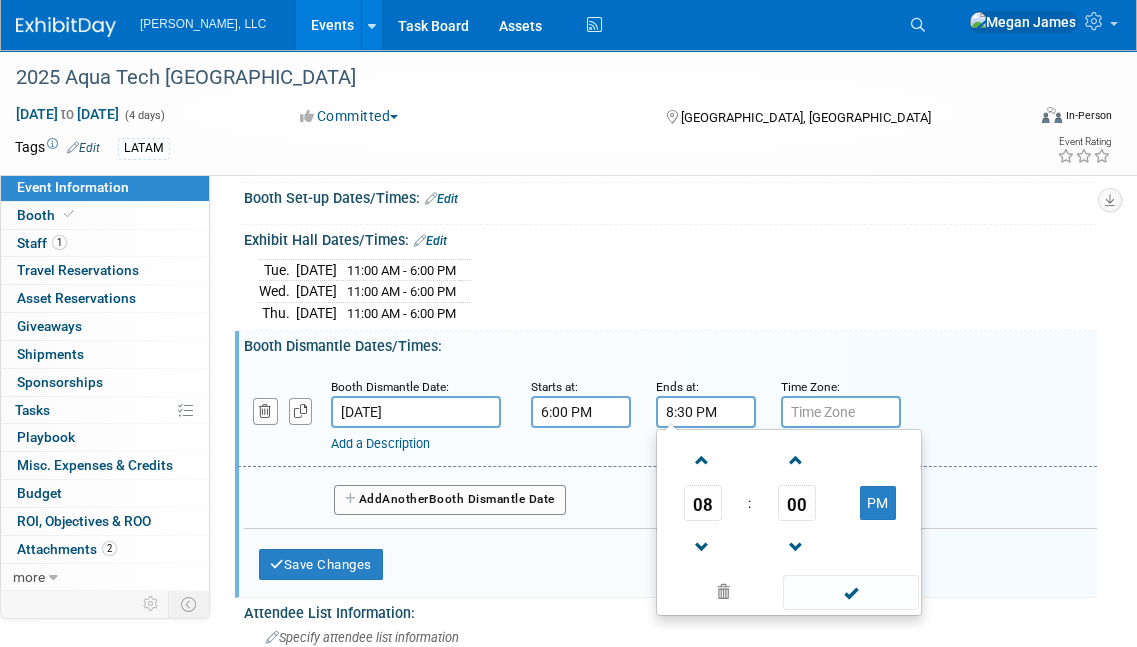 type on "8:30 PM" 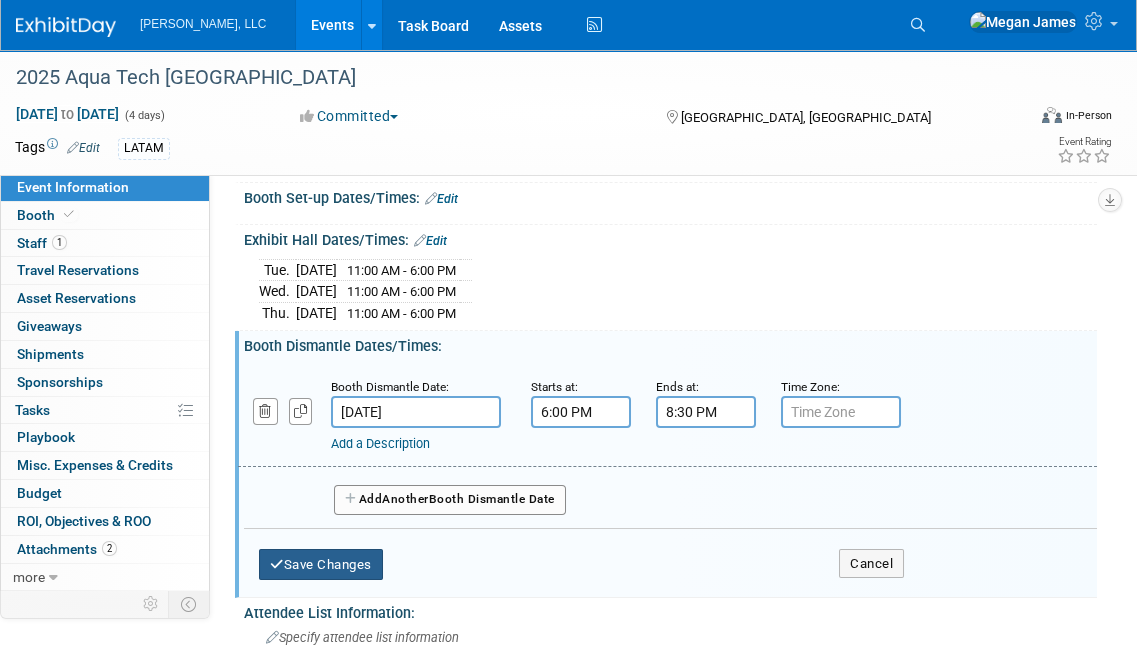 click on "Save Changes" at bounding box center [321, 565] 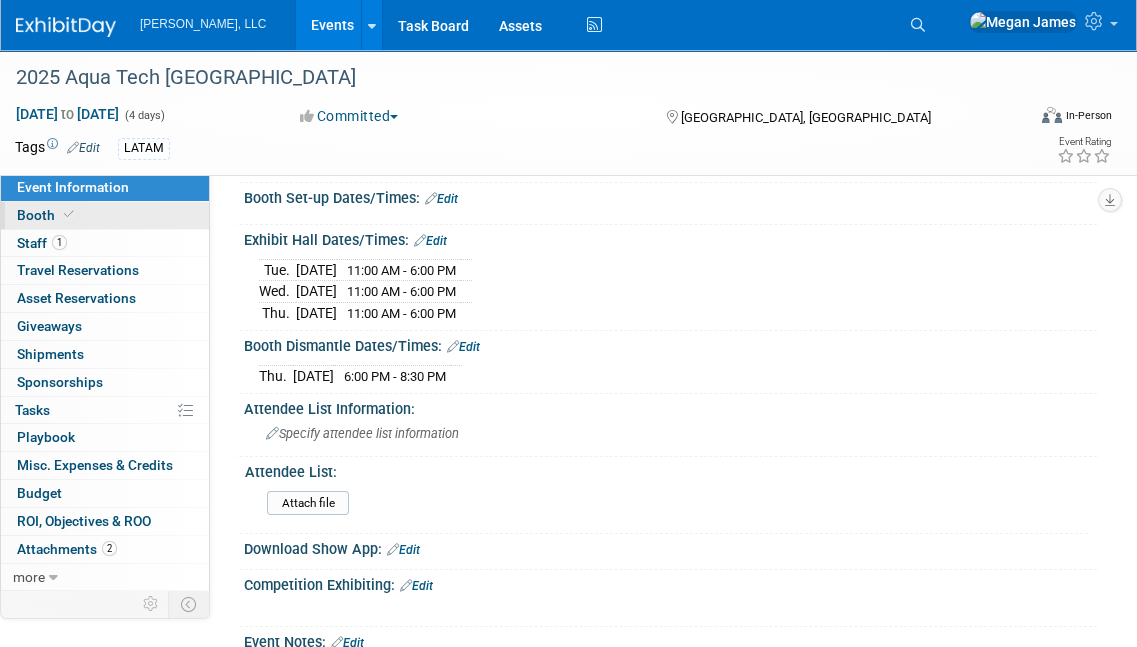 click on "Booth" at bounding box center [105, 215] 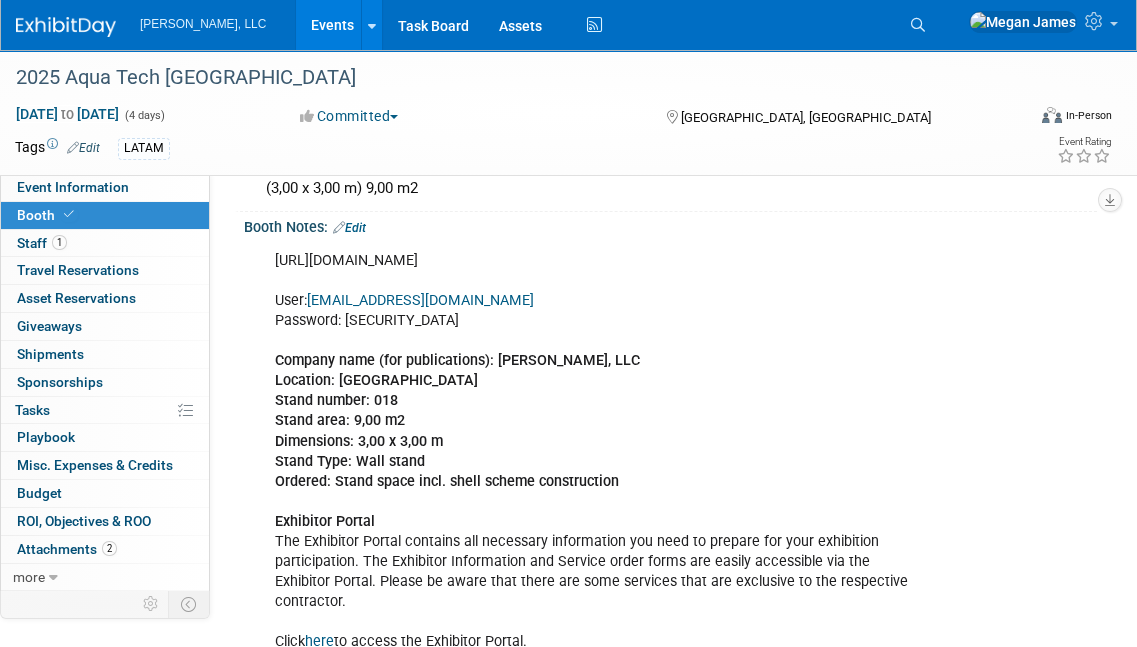 scroll, scrollTop: 90, scrollLeft: 0, axis: vertical 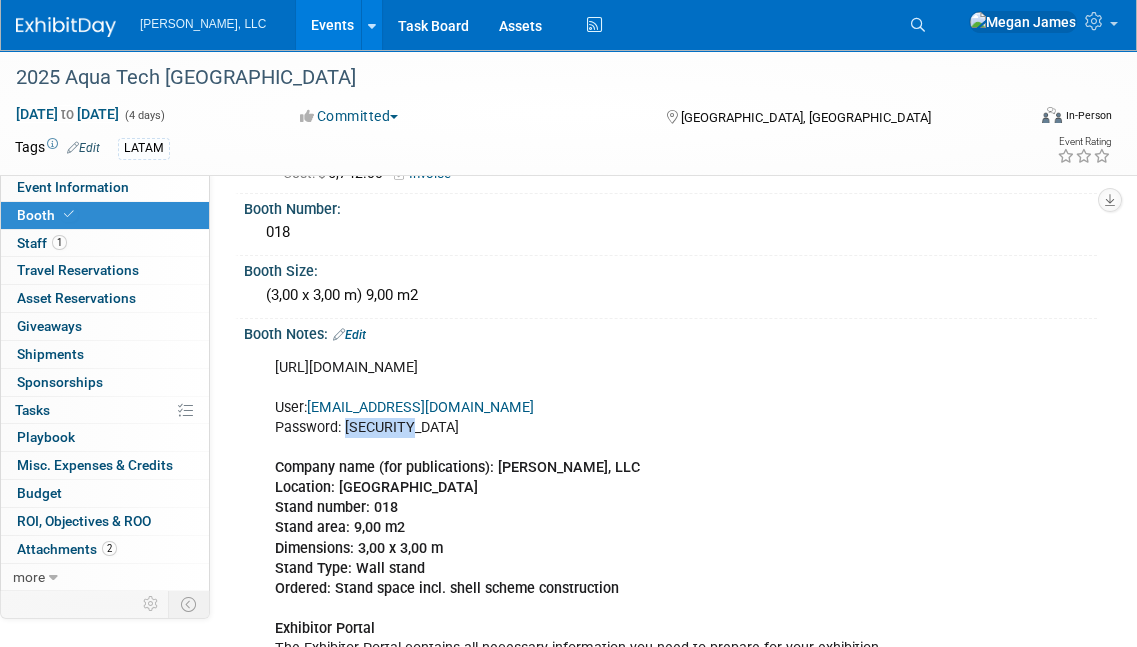 drag, startPoint x: 432, startPoint y: 425, endPoint x: 350, endPoint y: 424, distance: 82.006096 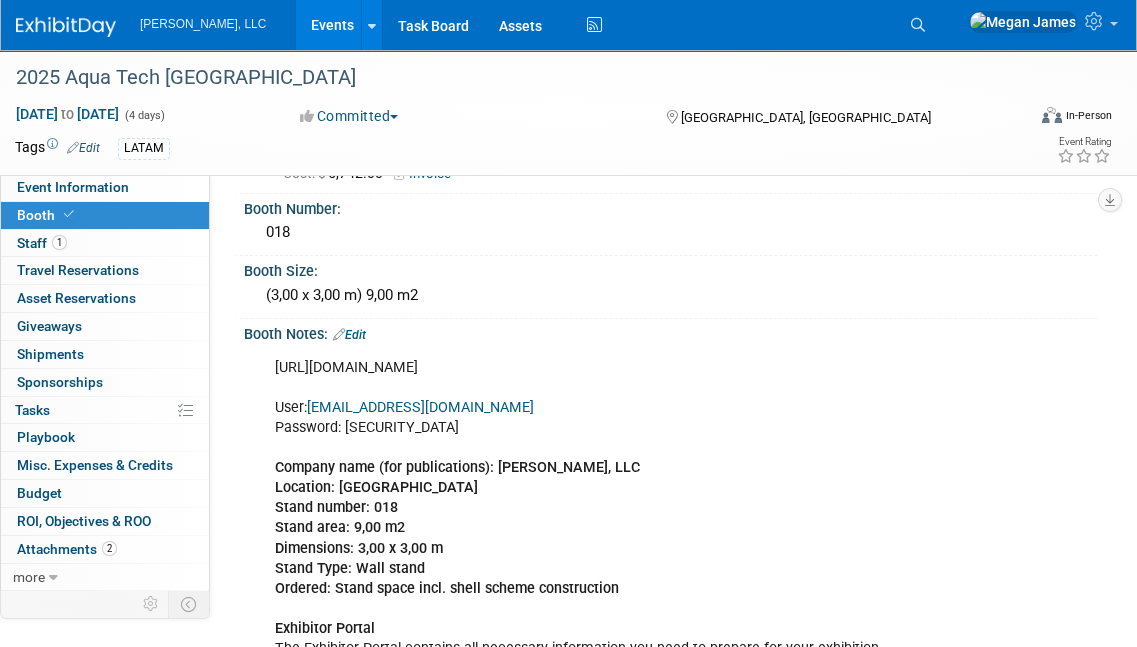 click on "https://ep.rai.amsterdam/aquatechmexico User:  mja@boergerllc.com Password: MXPCN4D17 Company name (for publications): Boerger, LLC Location: Centro Citibanamex Stand number: 018 Stand area: 9,00 m2 Dimensions: 3,00 x 3,00 m Stand Type: Wall stand Ordered: Stand space incl. shell scheme construction Exhibitor Portal The Exhibitor Portal contains all necessary information you need to prepare for your exhibition participation. The Exhibitor Information and Service order forms are easily accessible via the Exhibitor Portal. Please be aware that there are some services that are exclusive to the respective contractor.  Click  here  to access the Exhibitor Portal.  Username:  mja@boergerllc.com Click  here  to access the Exhibitor Portal 'how to login'. ivana.balcazar@informa.com ." at bounding box center (592, 649) 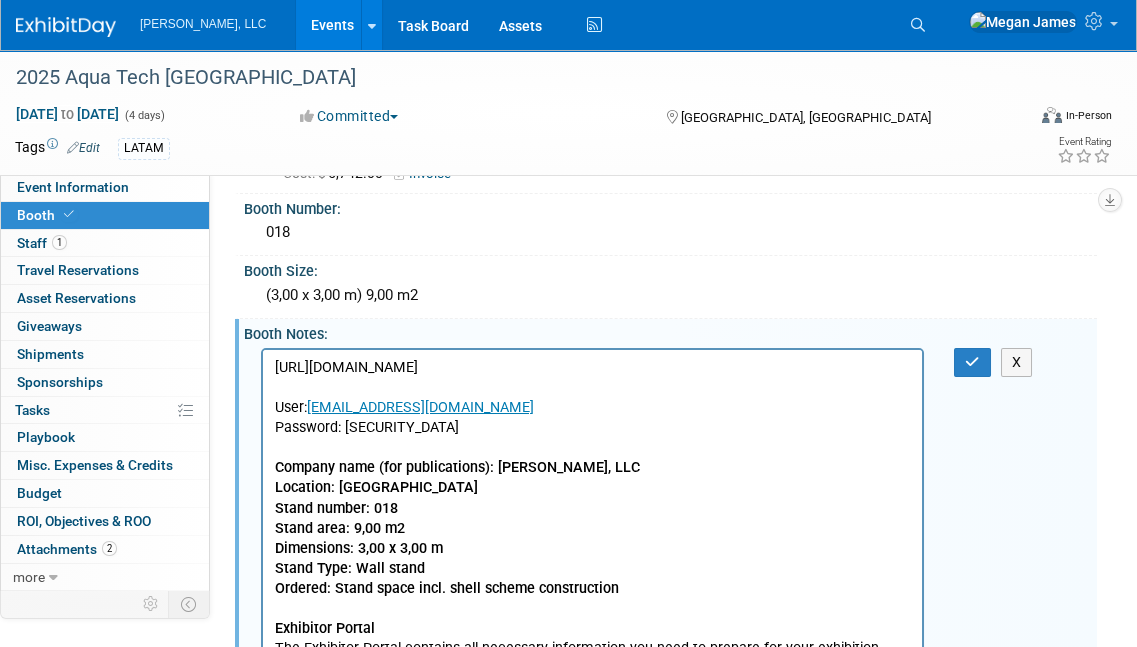 scroll, scrollTop: 0, scrollLeft: 0, axis: both 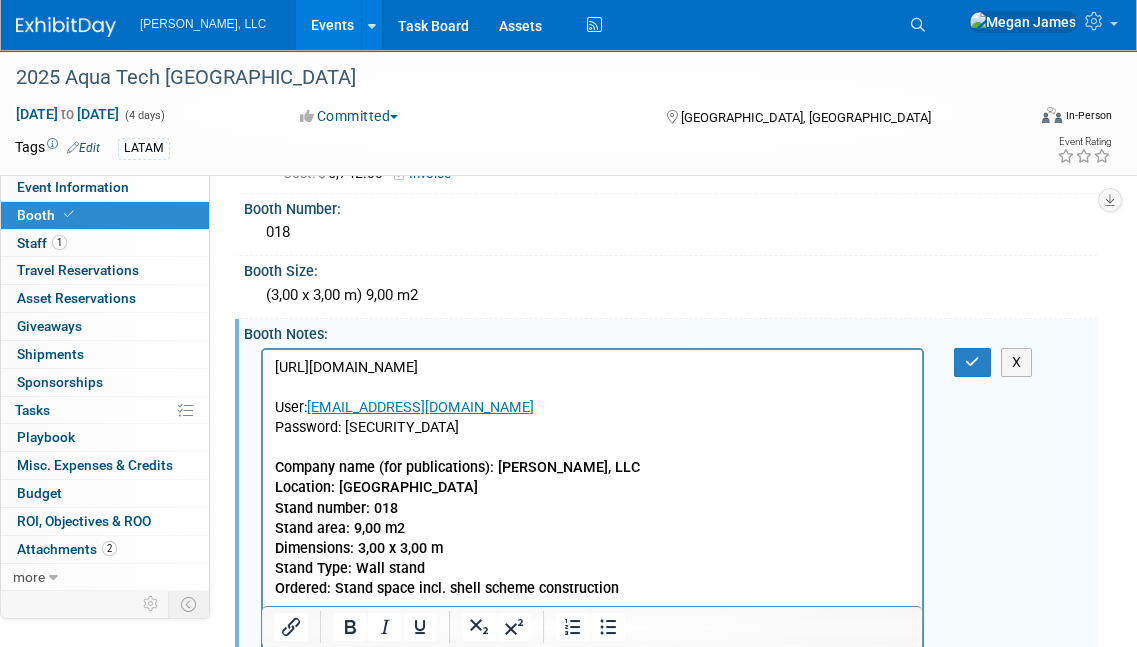 click on "https://ep.rai.amsterdam/aquatechmexico User:  mja@boergerllc.com Password: MXPCN4D17 Company name (for publications): Boerger, LLC Location: Centro Citibanamex Stand number: 018 Stand area: 9,00 m2 Dimensions: 3,00 x 3,00 m Stand Type: Wall stand Ordered: Stand space incl. shell scheme construction Exhibitor Portal The Exhibitor Portal contains all necessary information you need to prepare for your exhibition participation. The Exhibitor Information and Service order forms are easily accessible via the Exhibitor Portal. Please be aware that there are some services that are exclusive to the respective contractor.  Click  here  to access the Exhibitor Portal.  Username:  mja@boergerllc.com Click  here  to access the Exhibitor Portal 'how to login'. ivana.balcazar@informa.com ." at bounding box center [593, 648] 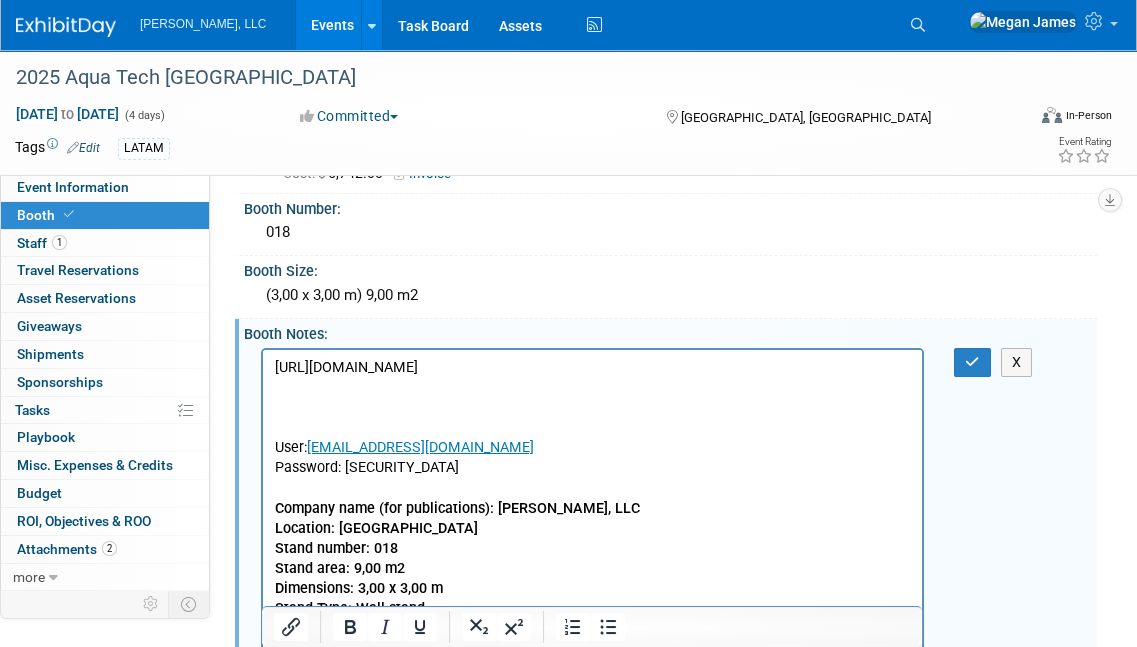 type 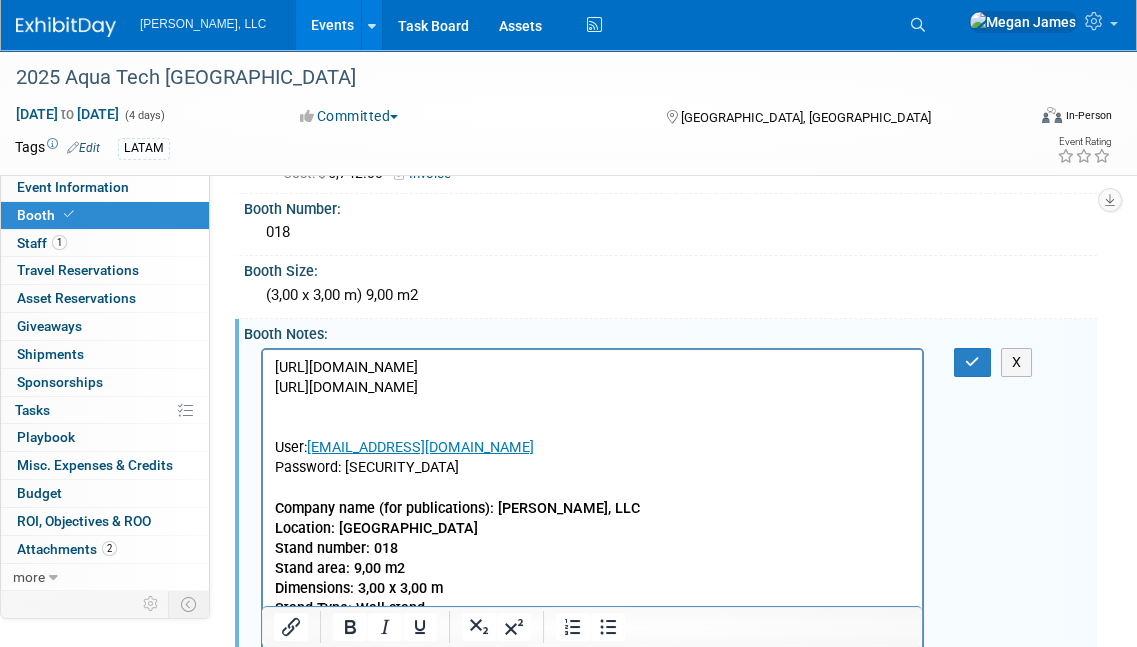 click on "https://ep.rai.amsterdam/aquatechmexico" at bounding box center [593, 367] 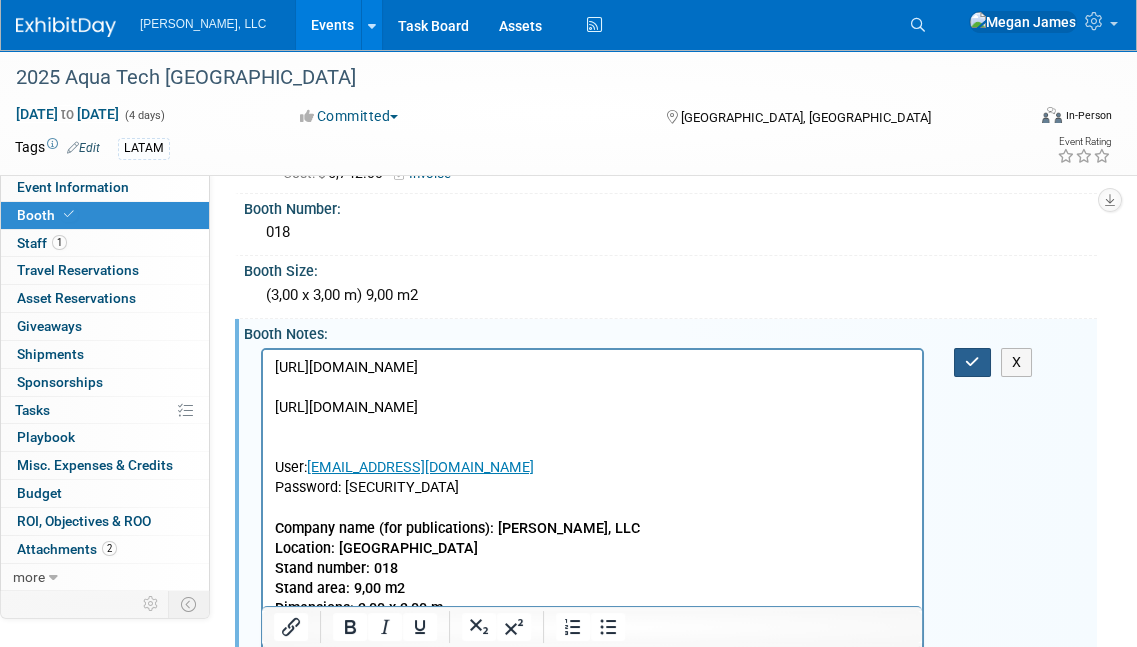 click at bounding box center (972, 362) 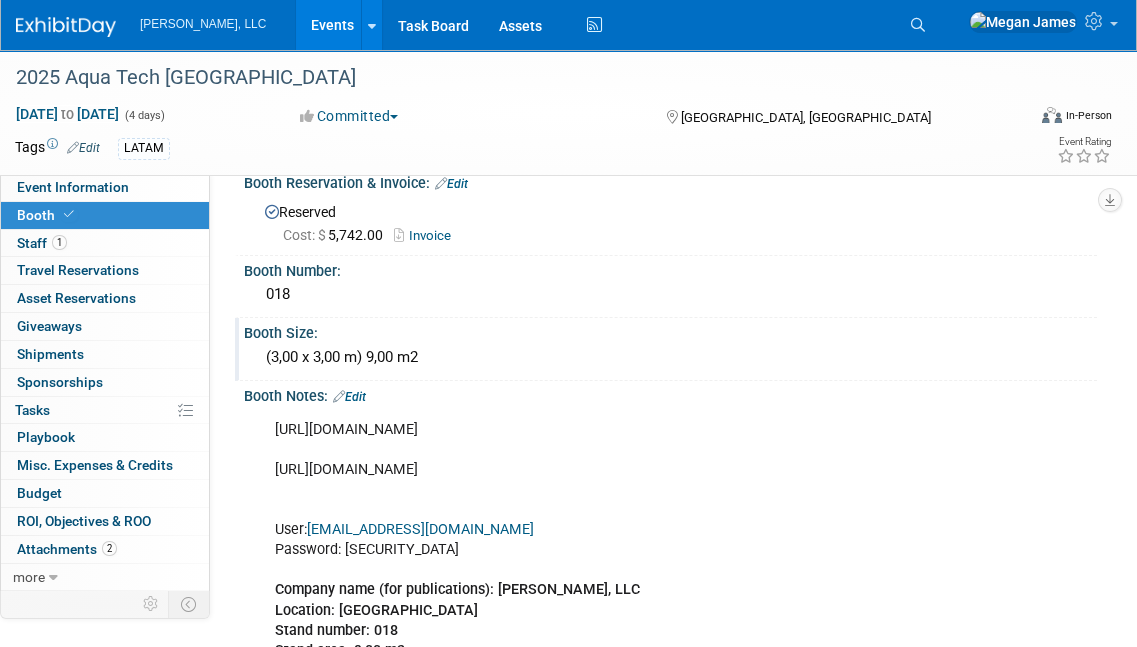 scroll, scrollTop: 0, scrollLeft: 0, axis: both 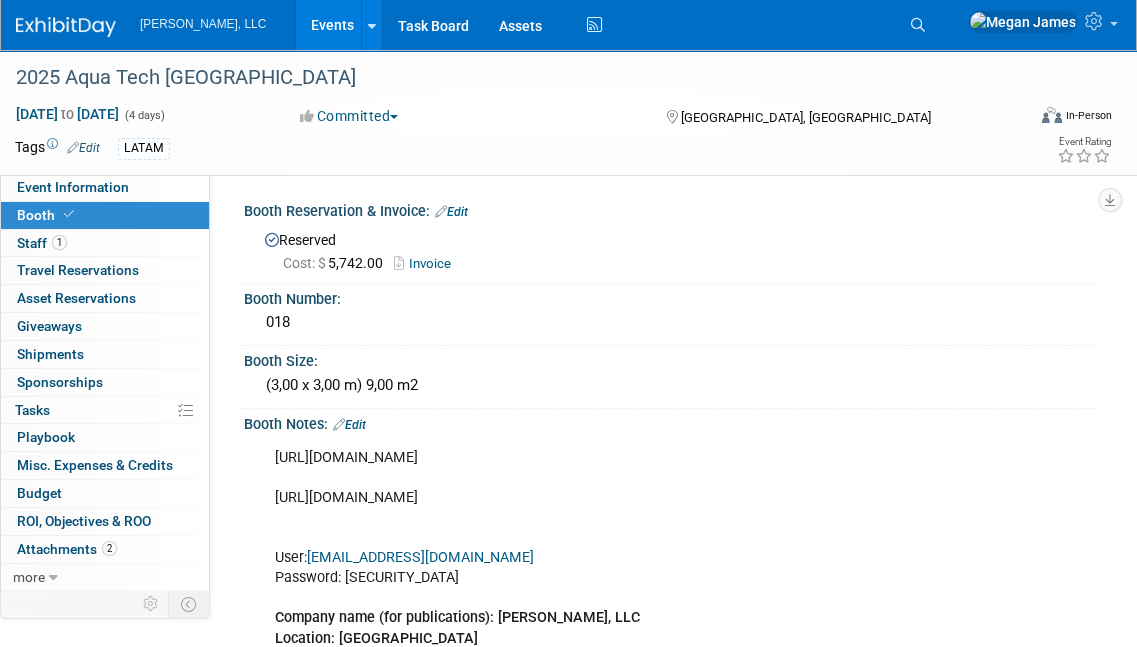 click on "Invoice" at bounding box center (427, 263) 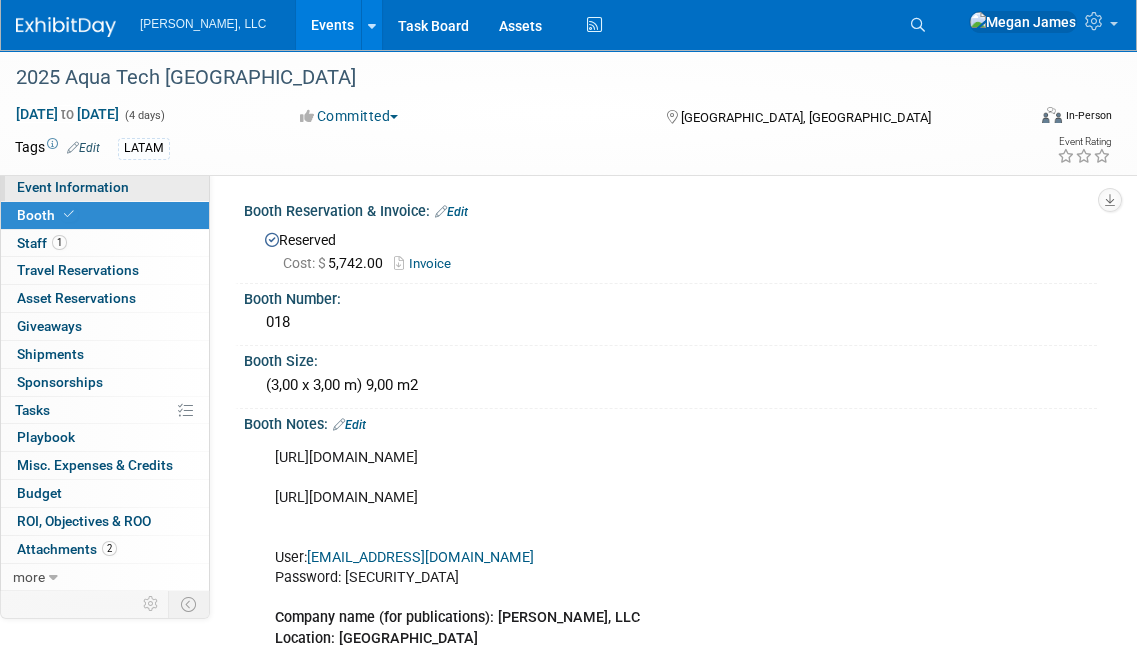 click on "Event Information" at bounding box center [105, 187] 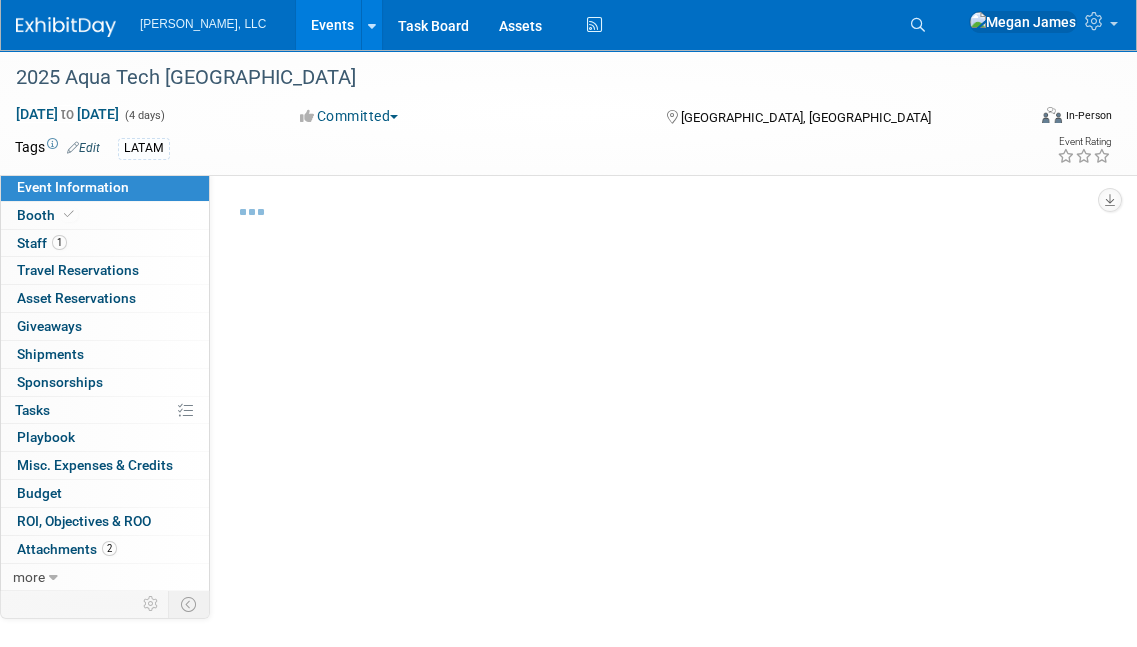 select on "Municipal" 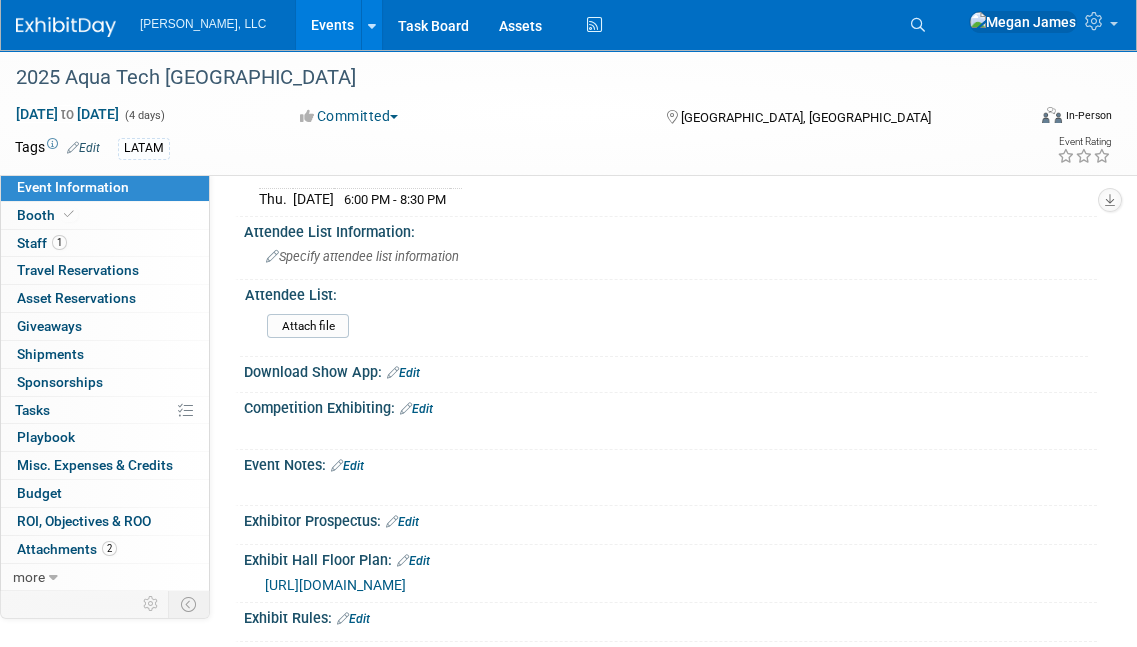 scroll, scrollTop: 454, scrollLeft: 0, axis: vertical 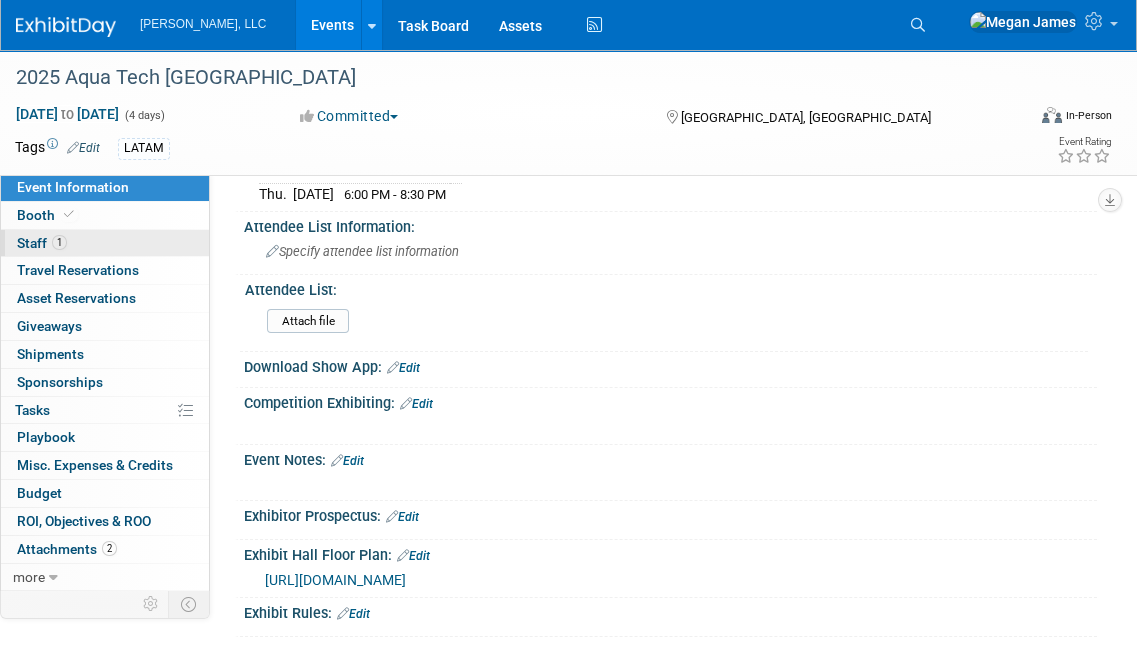 click on "1
Staff 1" at bounding box center [105, 243] 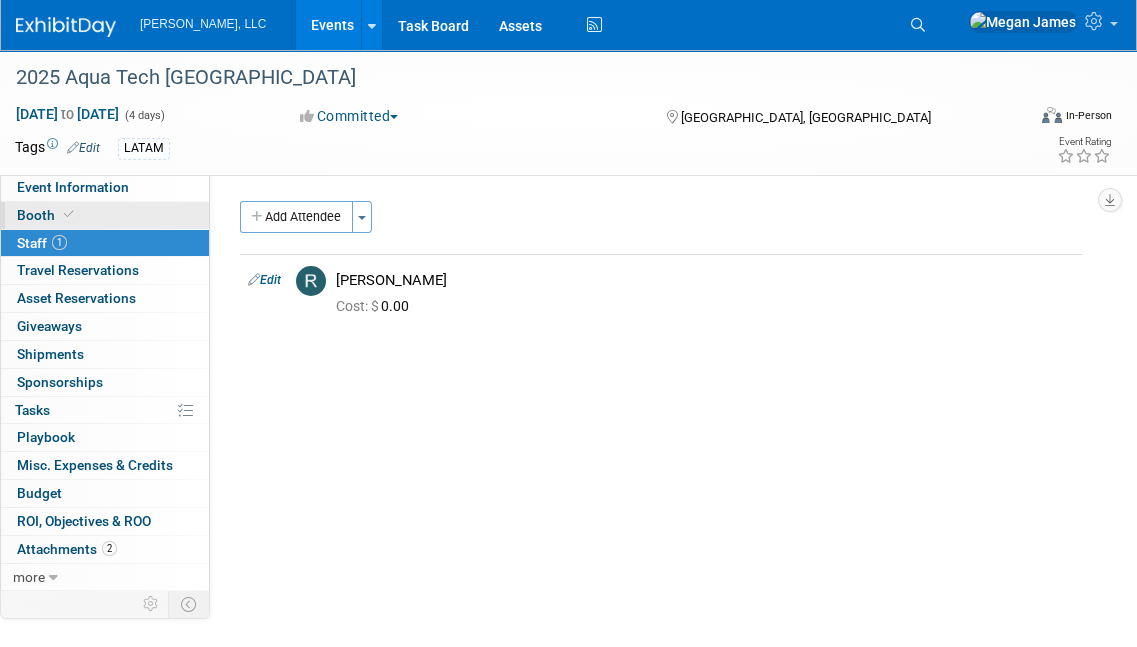 click on "Booth" at bounding box center (105, 215) 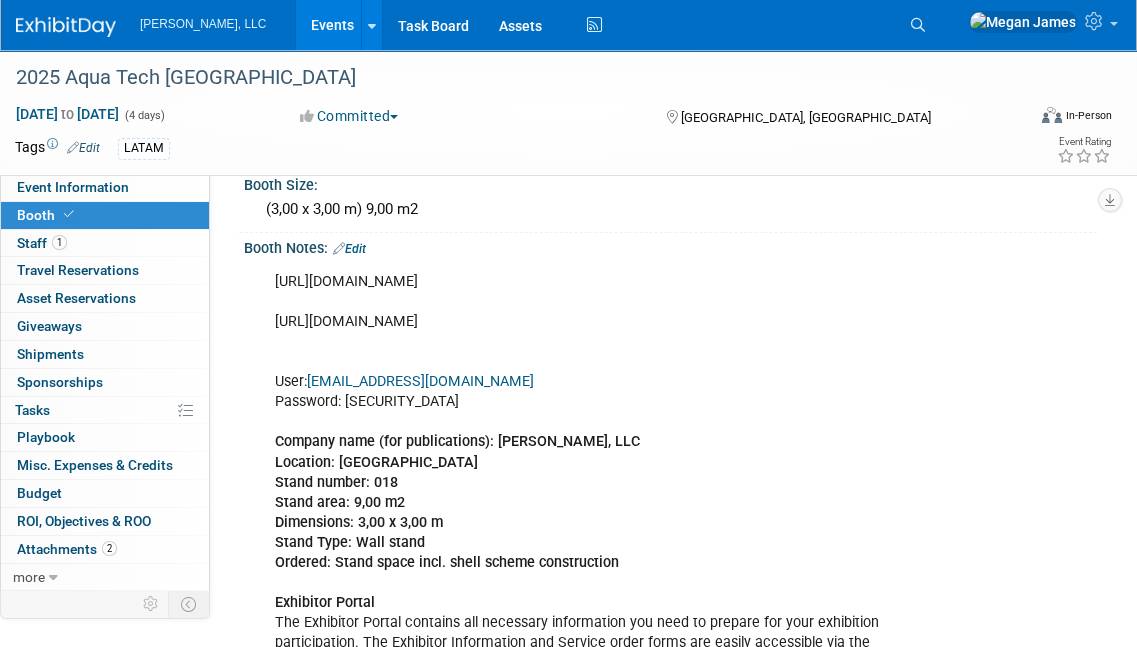 scroll, scrollTop: 181, scrollLeft: 0, axis: vertical 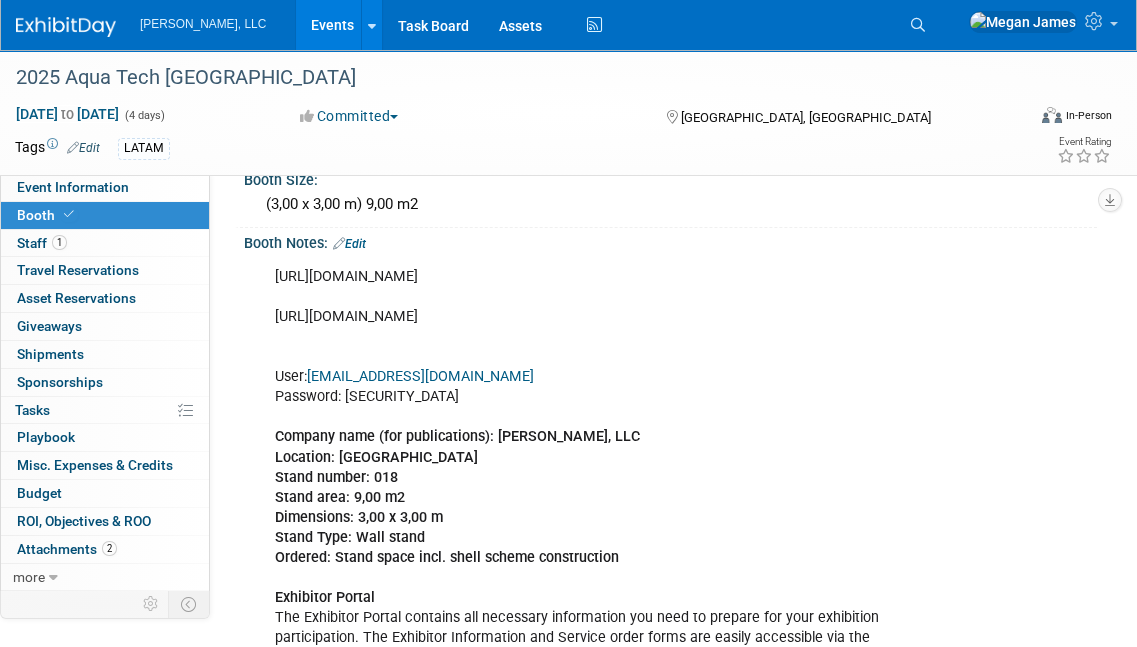 click on "Edit" at bounding box center [349, 244] 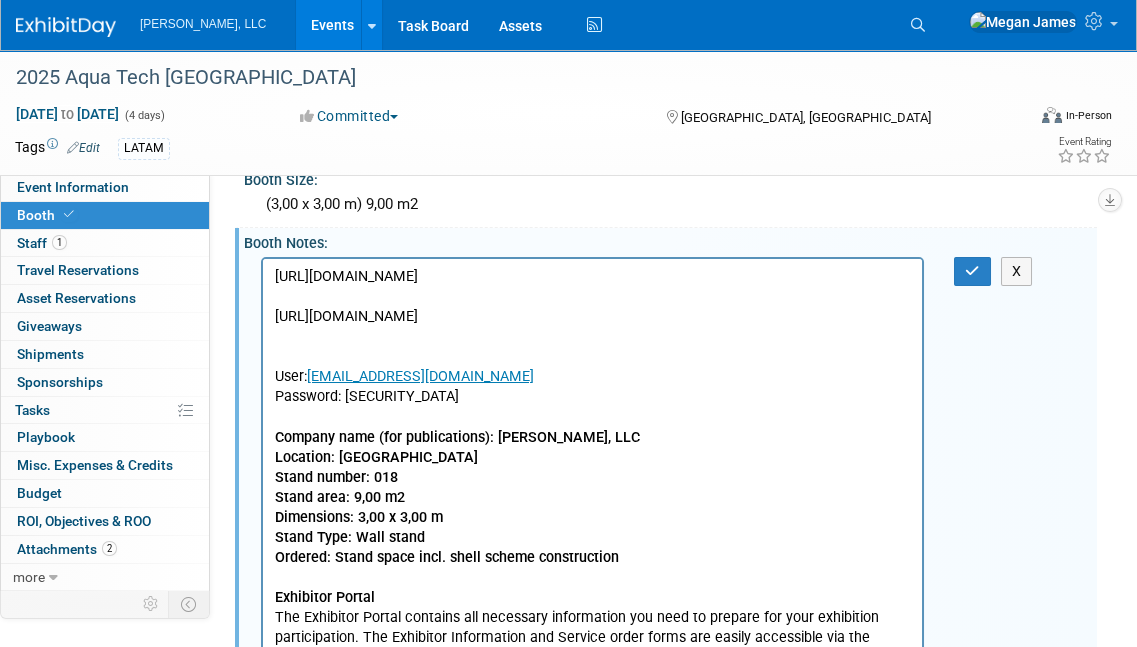 scroll, scrollTop: 0, scrollLeft: 0, axis: both 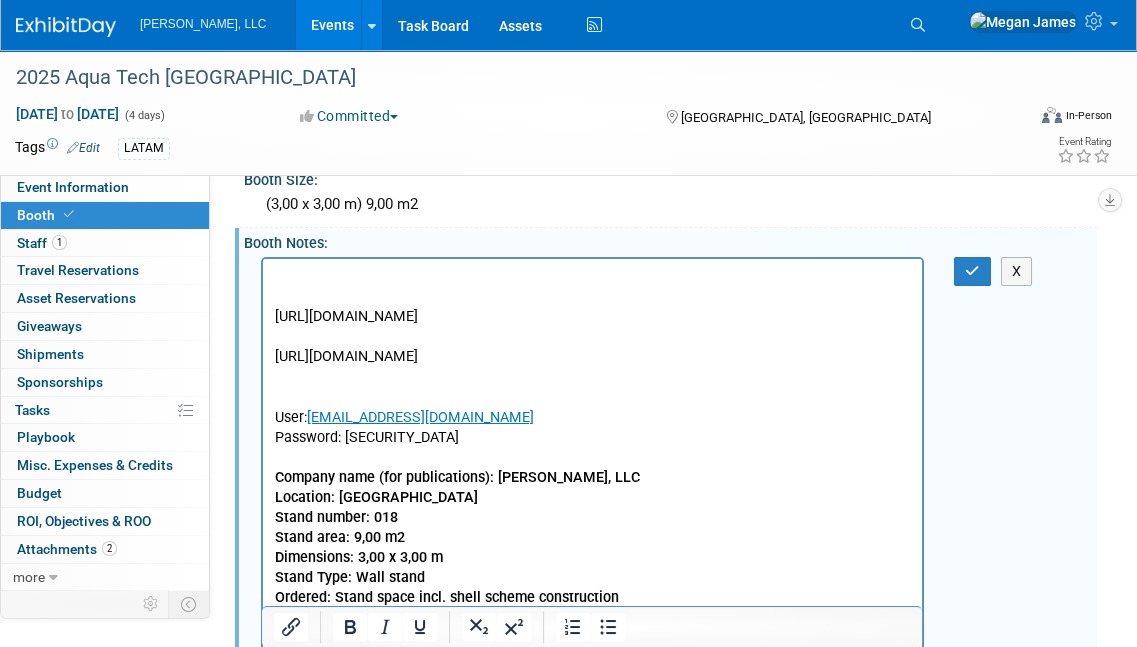 type 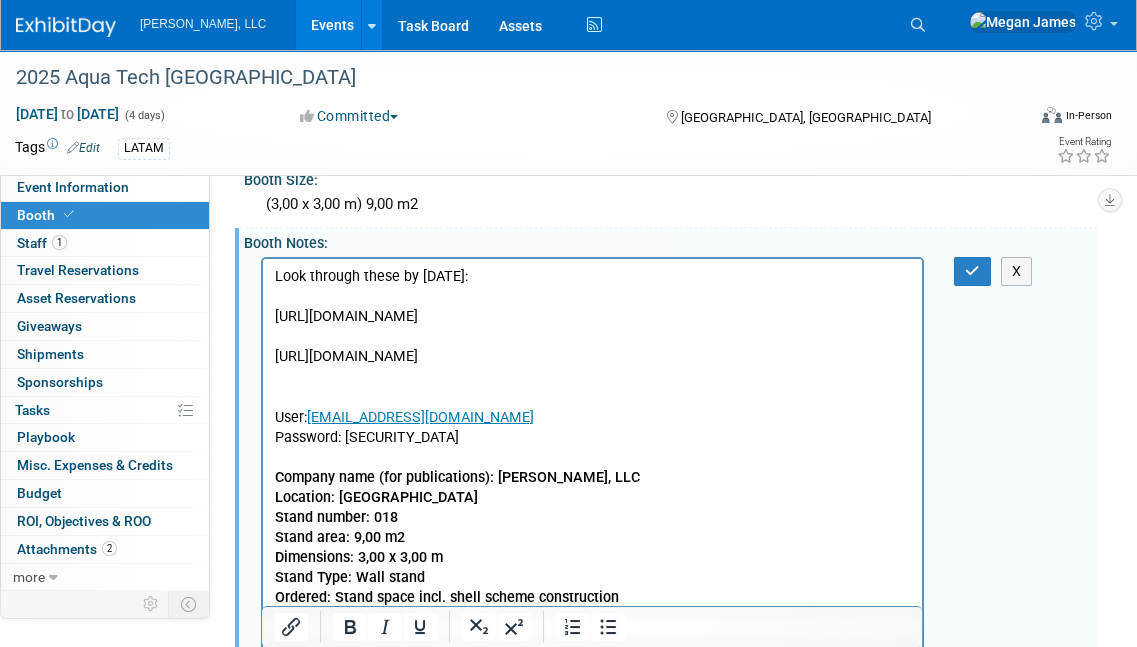 click on "Look through these by August 8:" at bounding box center (593, 276) 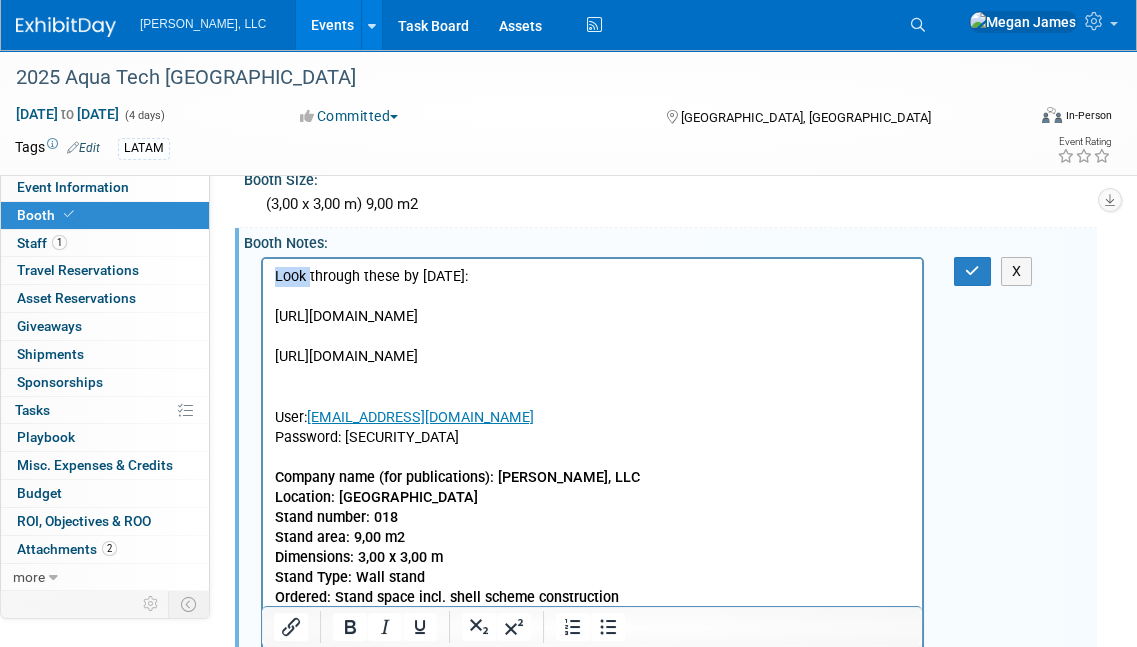 click on "Look through these by August 8:" at bounding box center (593, 276) 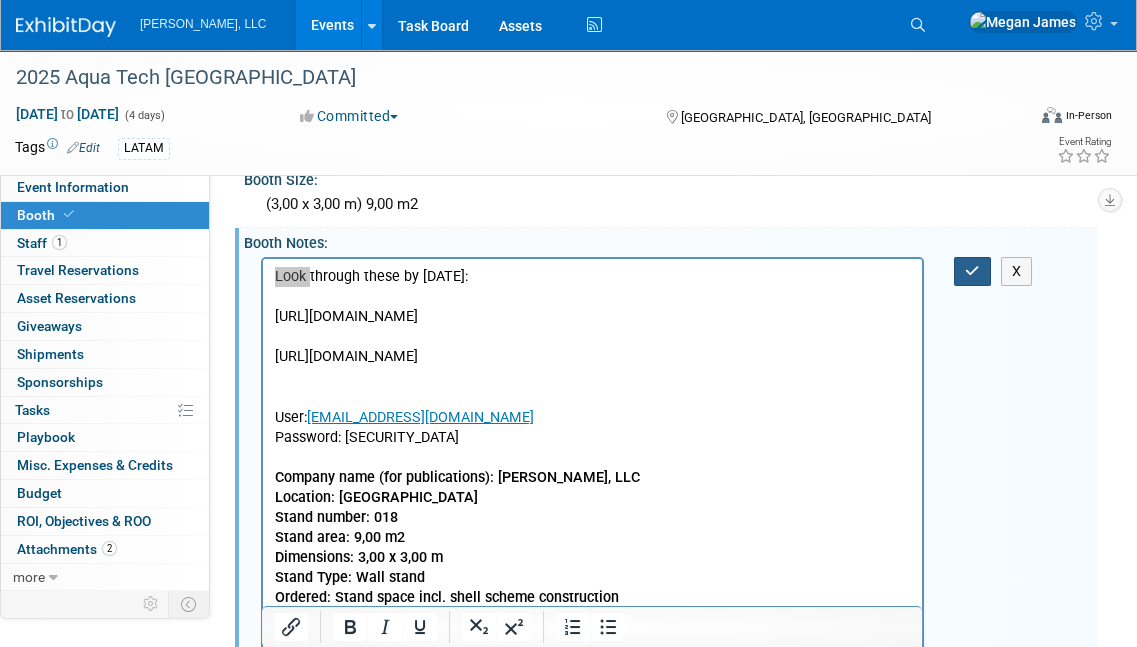 click at bounding box center [972, 271] 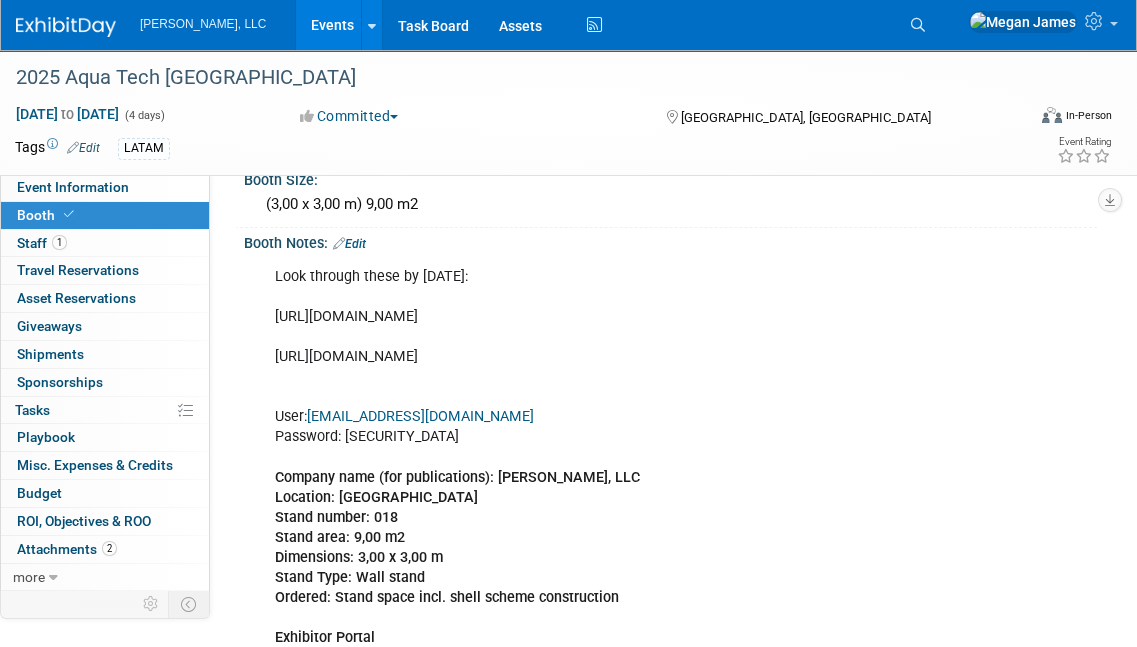 click on "Events" at bounding box center [332, 25] 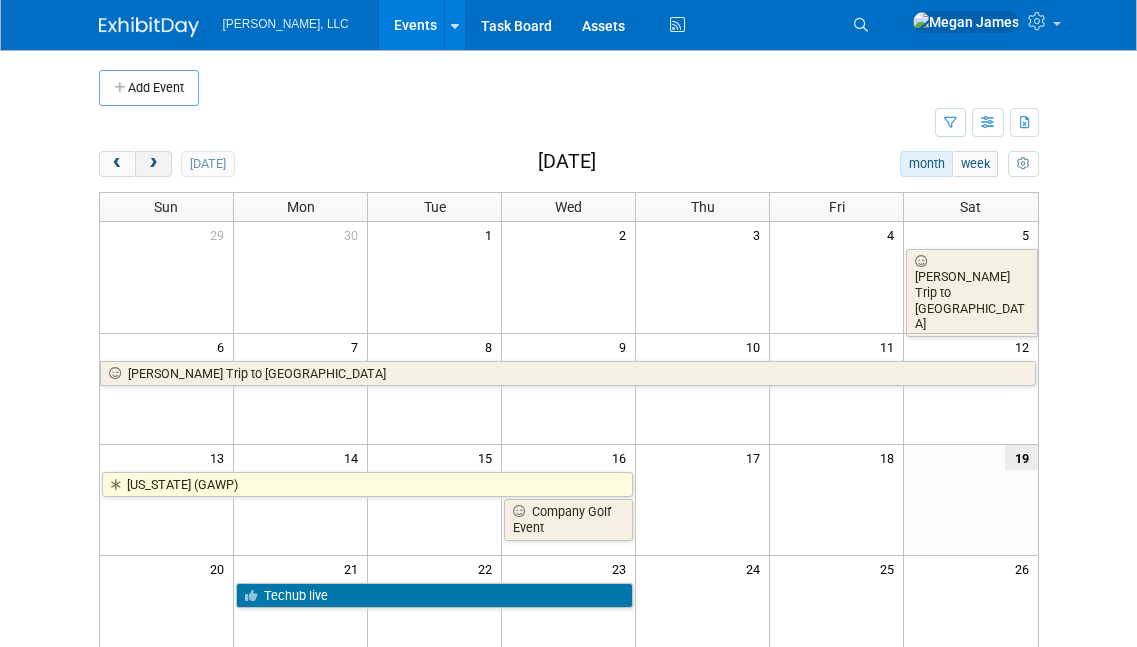 drag, startPoint x: 0, startPoint y: 0, endPoint x: 157, endPoint y: 163, distance: 226.31393 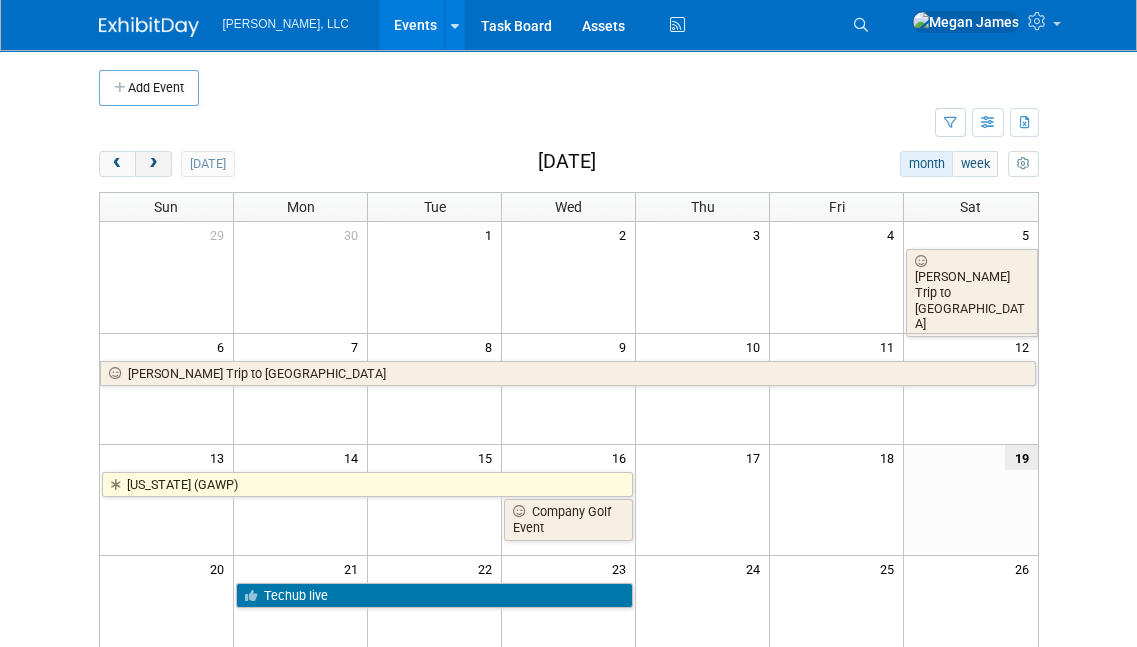 scroll, scrollTop: 0, scrollLeft: 0, axis: both 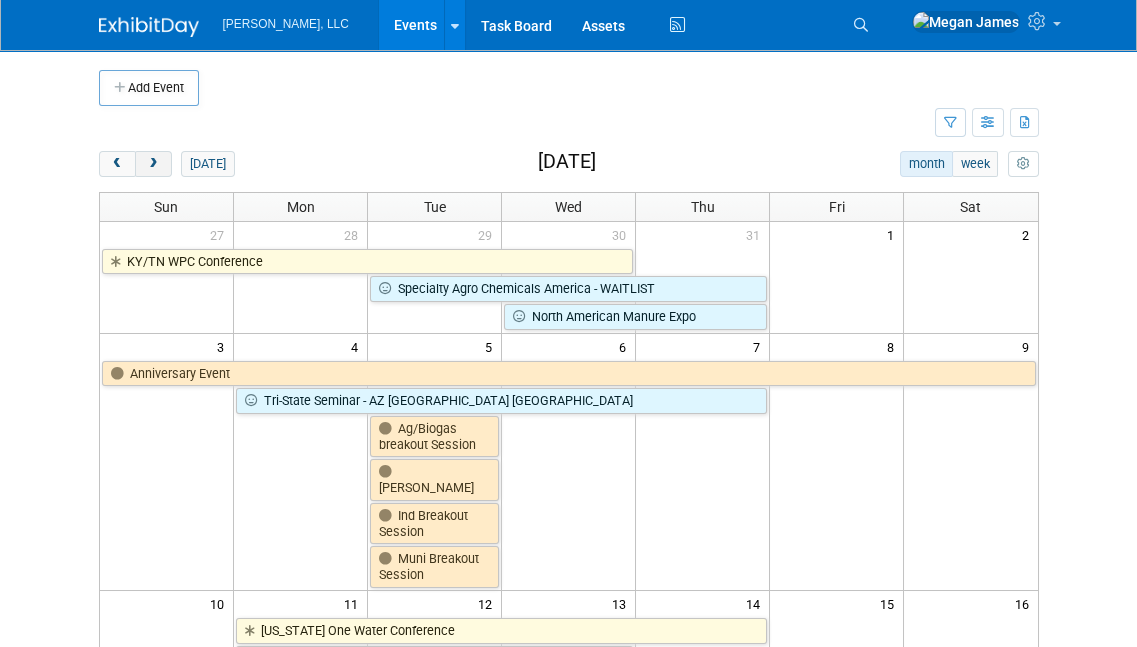 click at bounding box center [153, 164] 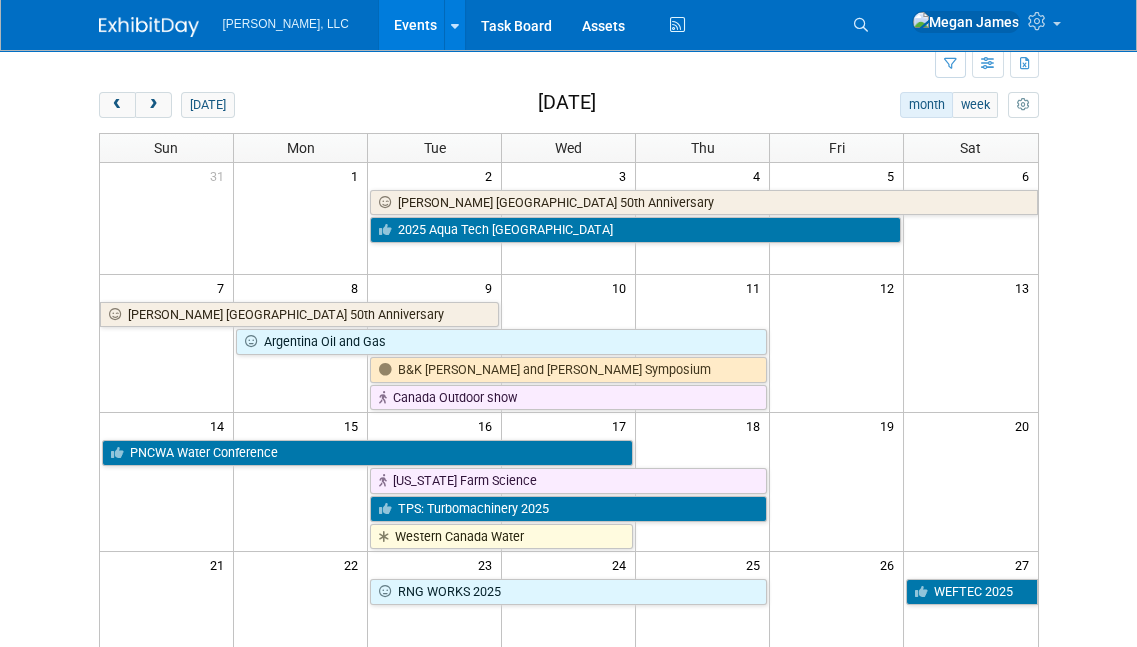 scroll, scrollTop: 0, scrollLeft: 0, axis: both 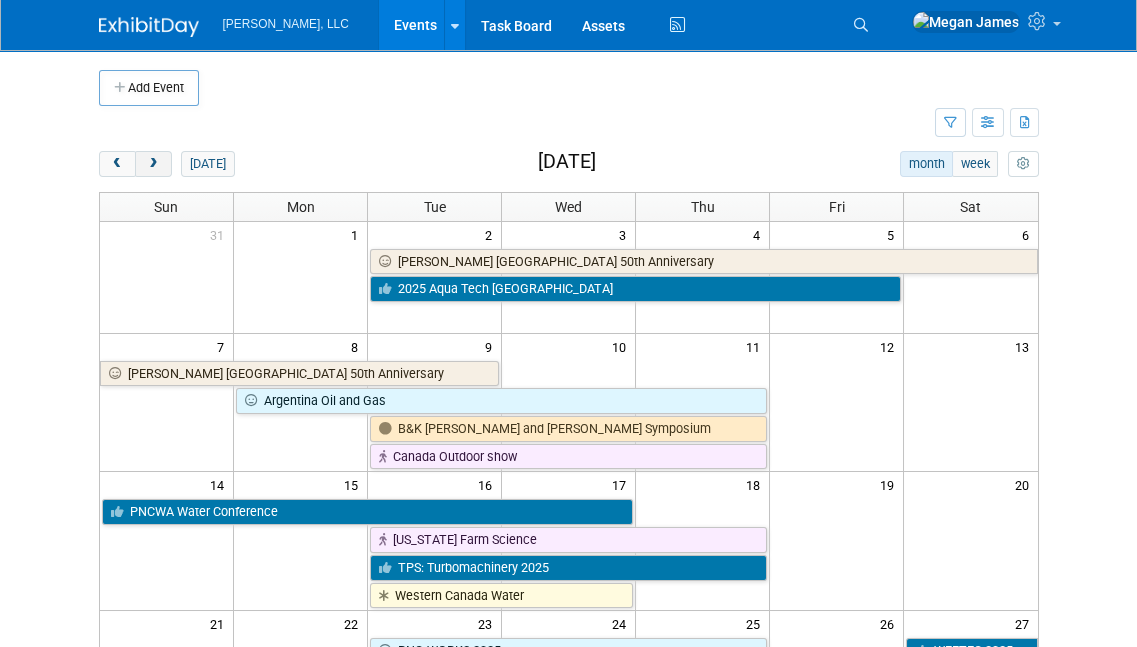 click at bounding box center (153, 164) 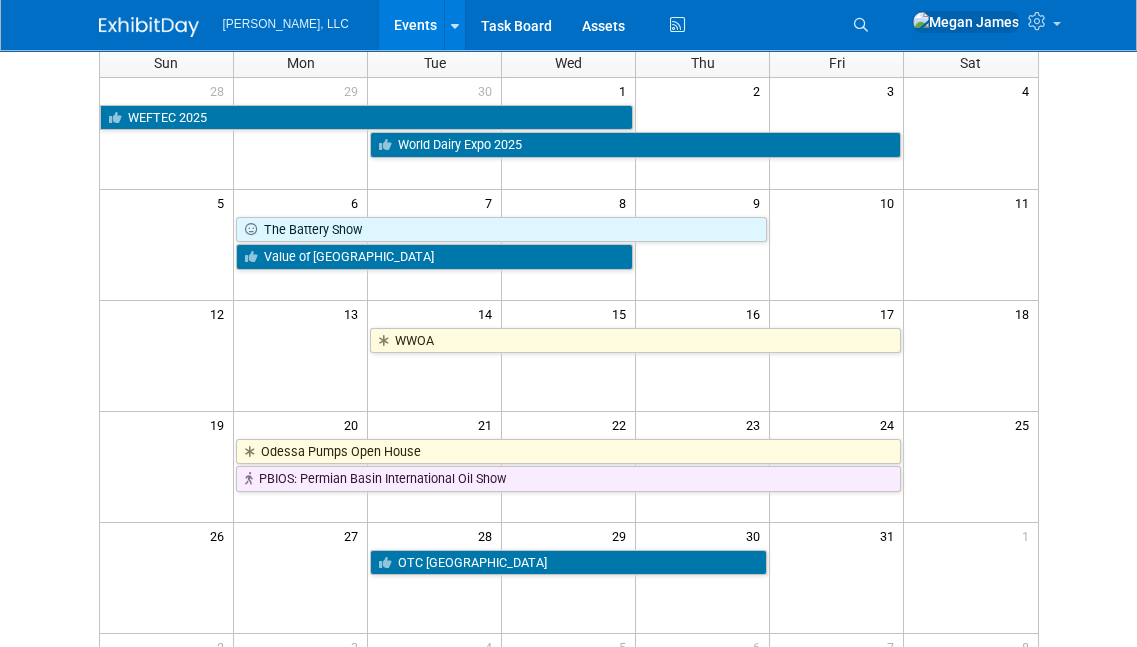 scroll, scrollTop: 272, scrollLeft: 0, axis: vertical 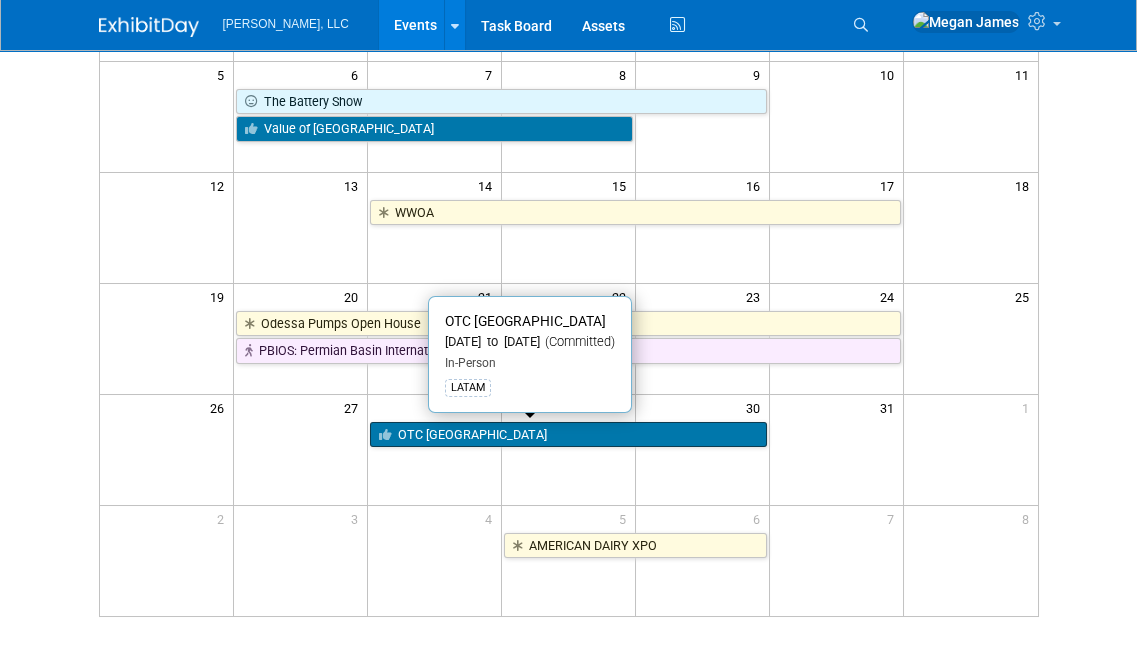 click on "OTC [GEOGRAPHIC_DATA]" at bounding box center (568, 435) 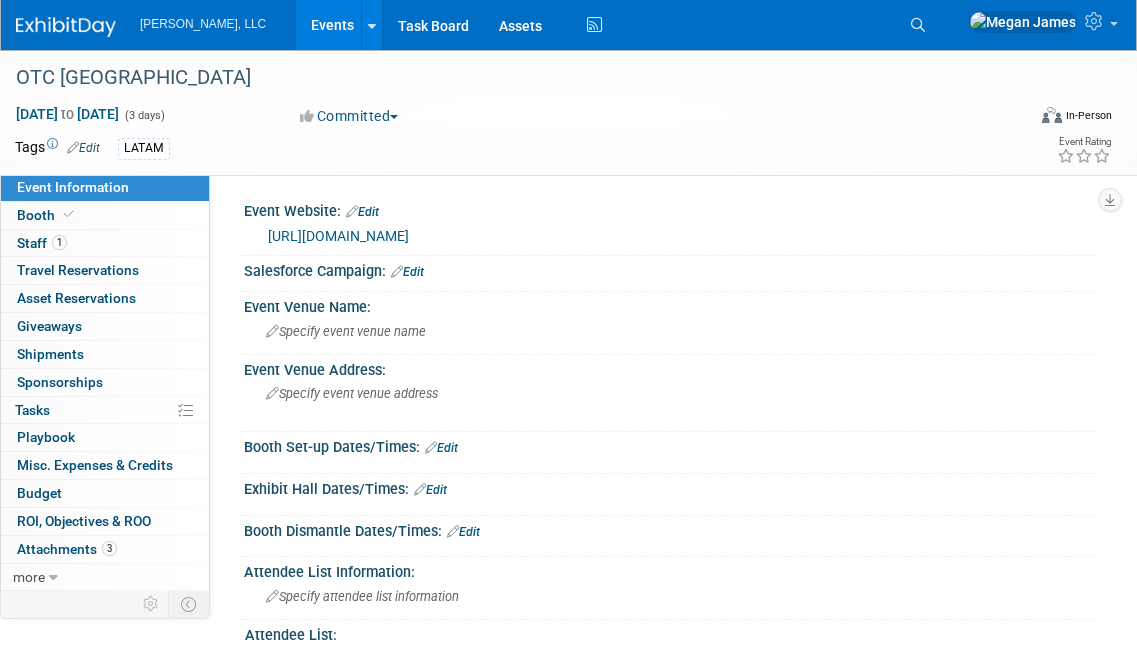 scroll, scrollTop: 0, scrollLeft: 0, axis: both 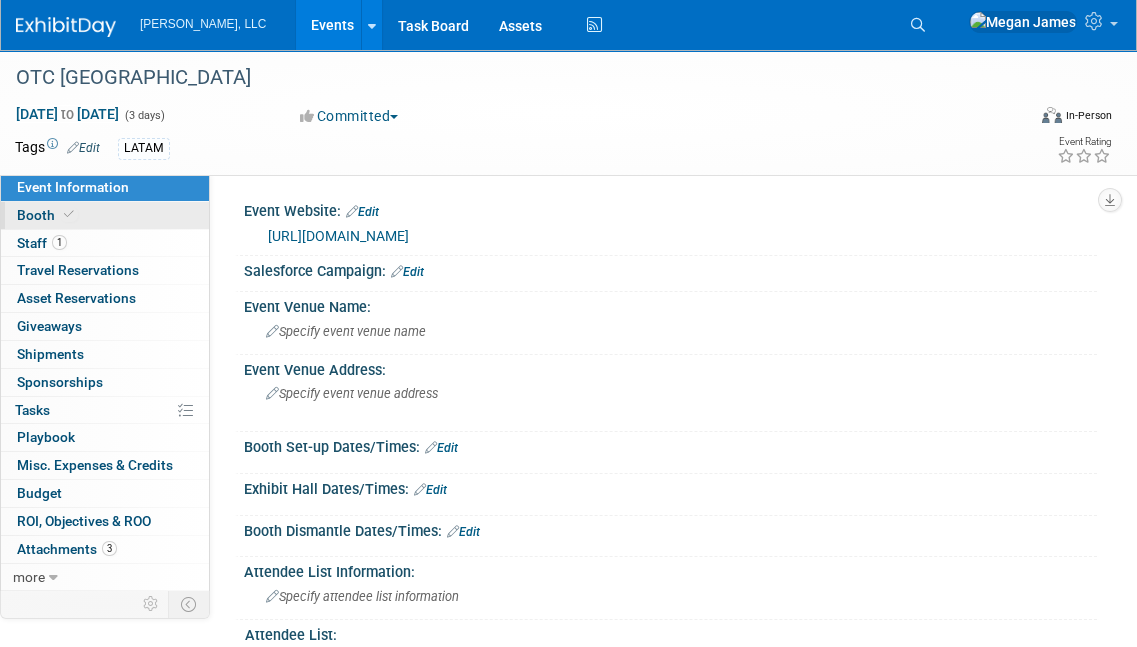 click on "Booth" at bounding box center [105, 215] 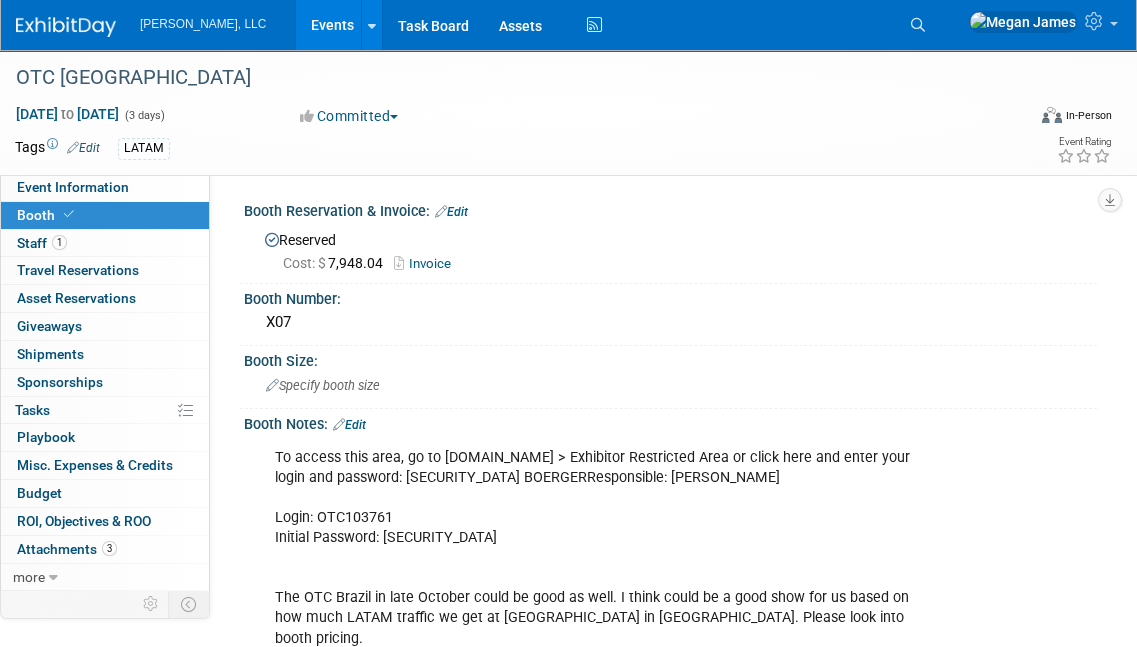 click on "Edit" at bounding box center (349, 425) 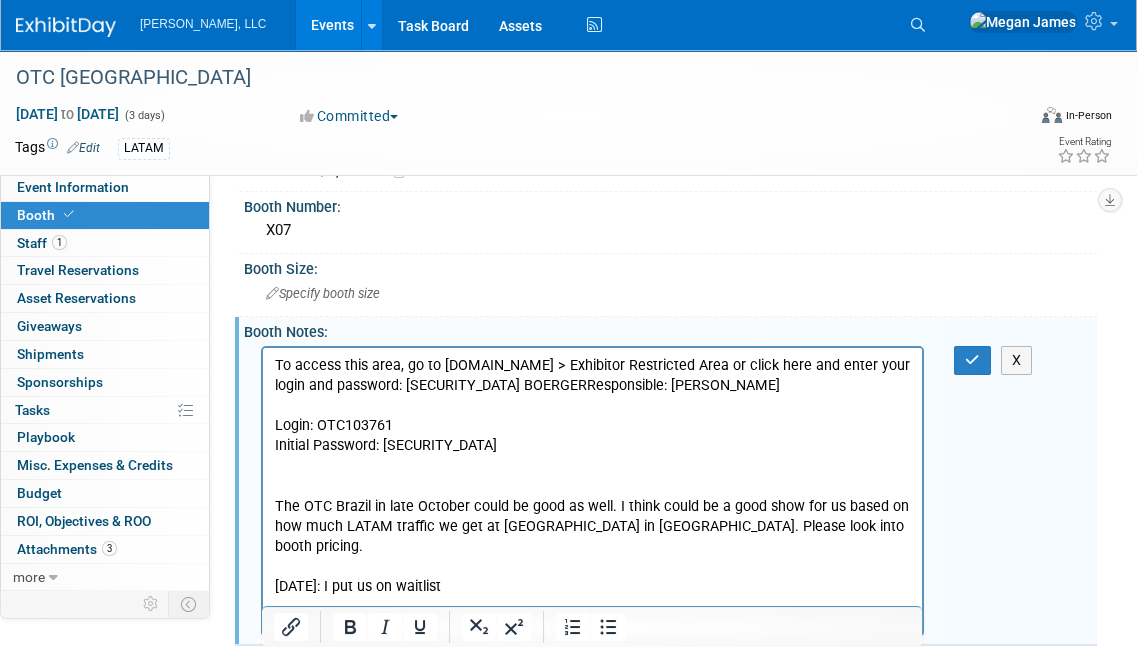 scroll, scrollTop: 181, scrollLeft: 0, axis: vertical 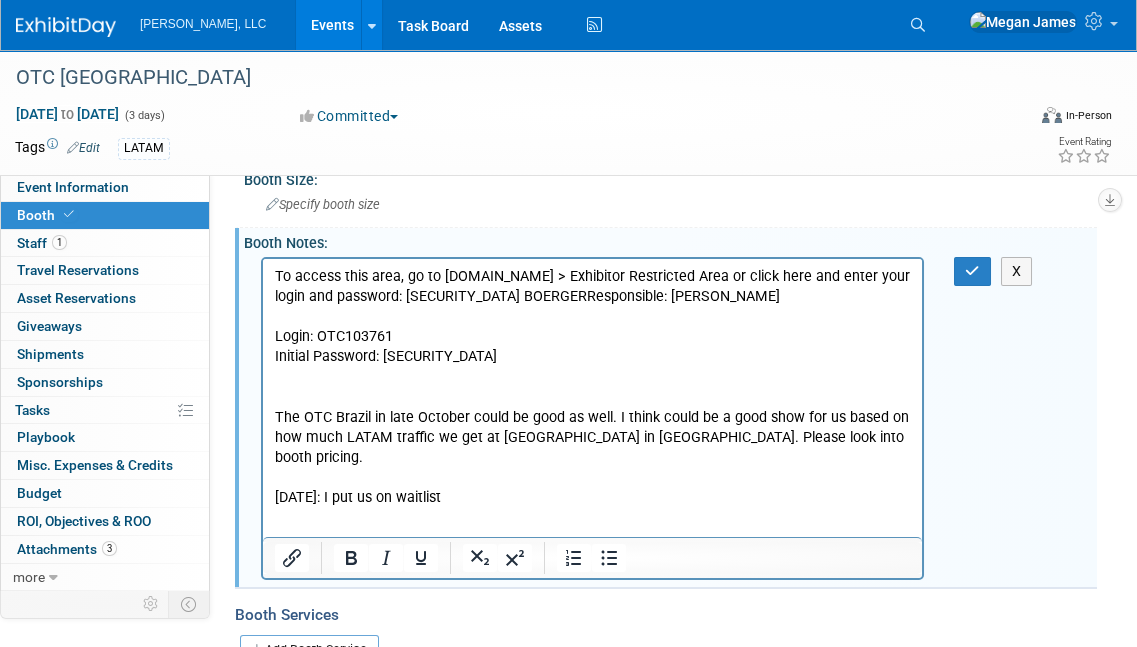 click on "To access this area, go to [DOMAIN_NAME] > Exhibitor Restricted Area or click here and enter your login and password: [SECURITY_DATA] BOERGERResponsible: [PERSON_NAME]: OTC103761 Initial Password: [SECURITY_DATA] The OTC [GEOGRAPHIC_DATA] in late October could be good as well. I think could be a good show for us based on how much LATAM traffic we get at [GEOGRAPHIC_DATA] in [GEOGRAPHIC_DATA]. Please look into booth pricing. [DATE]: I put us on waitlist" at bounding box center [593, 386] 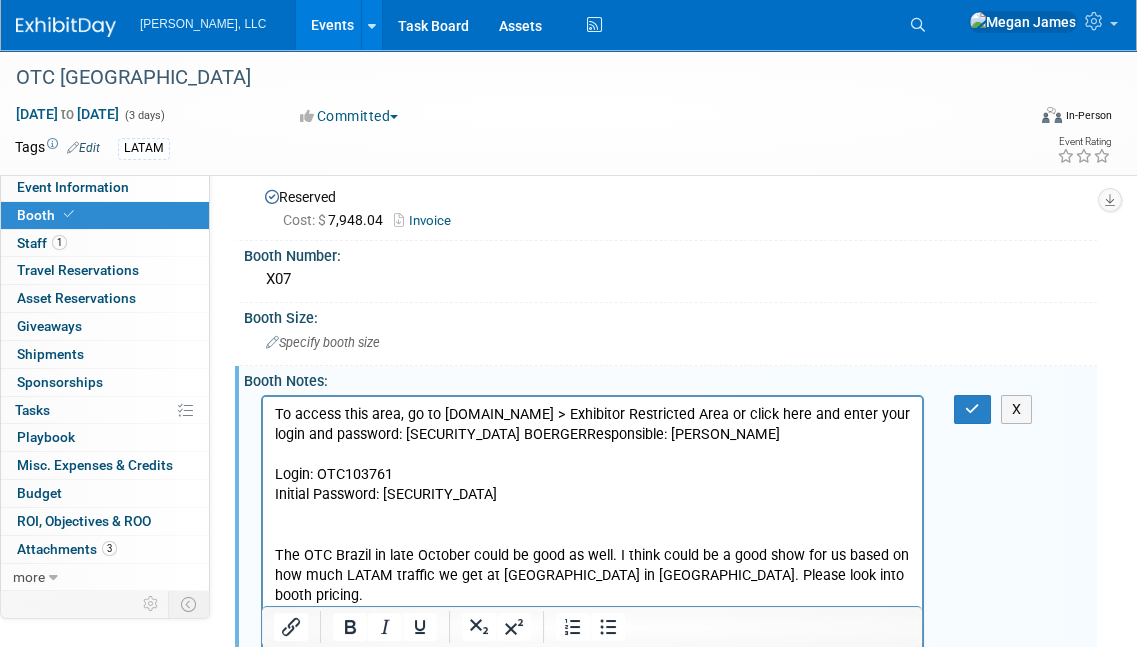 scroll, scrollTop: 181, scrollLeft: 0, axis: vertical 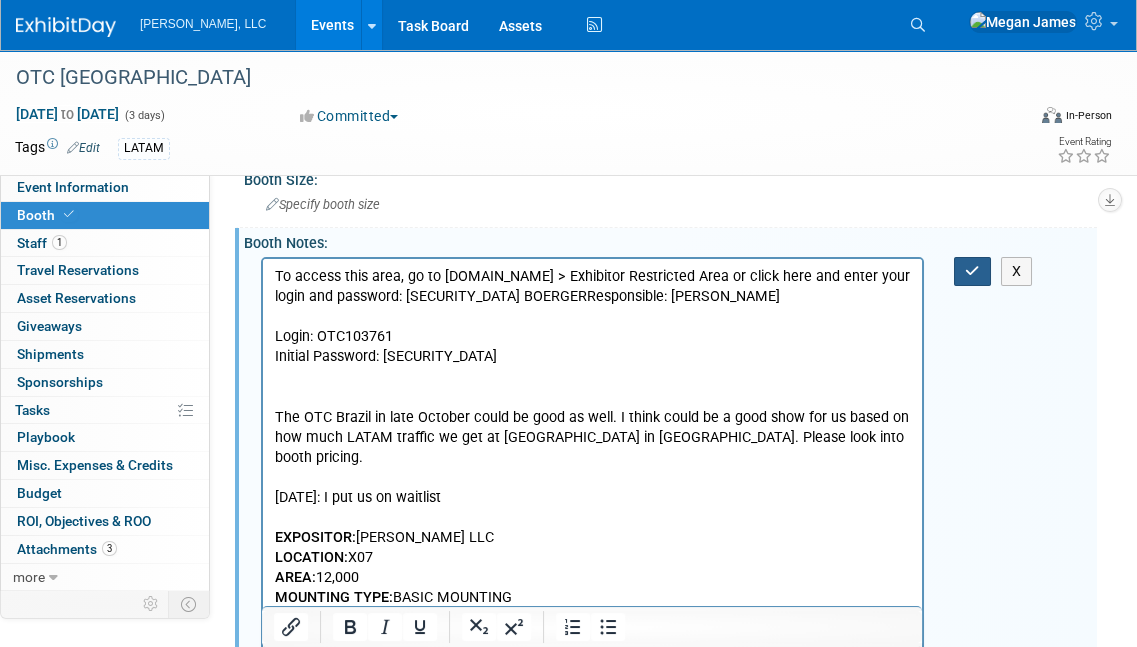 click at bounding box center (972, 271) 